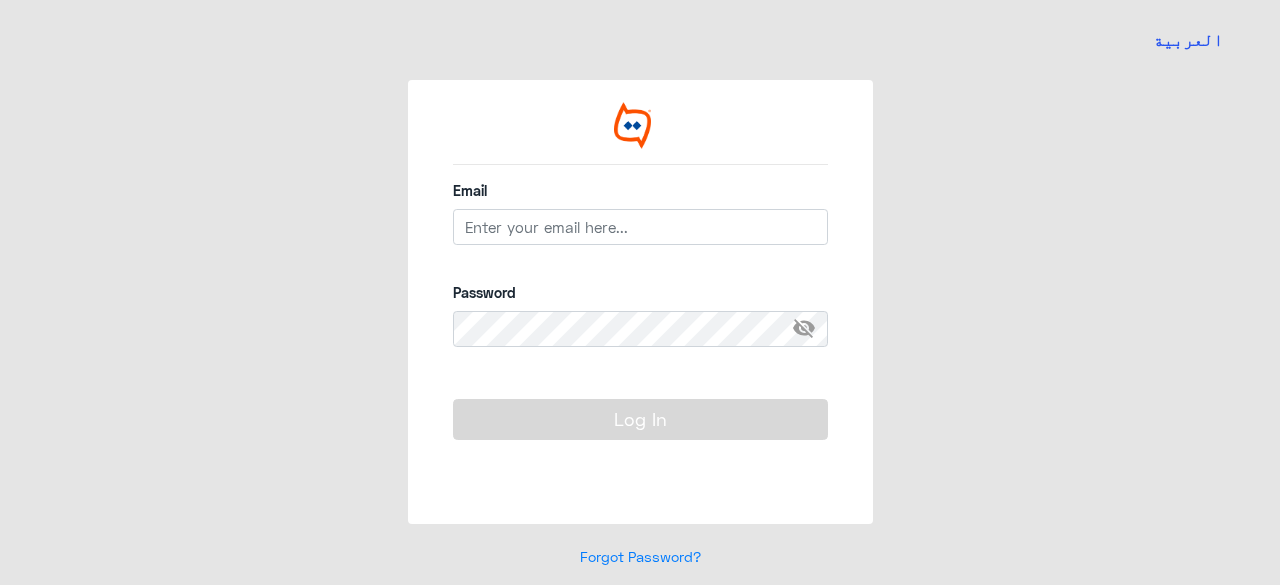 scroll, scrollTop: 0, scrollLeft: 0, axis: both 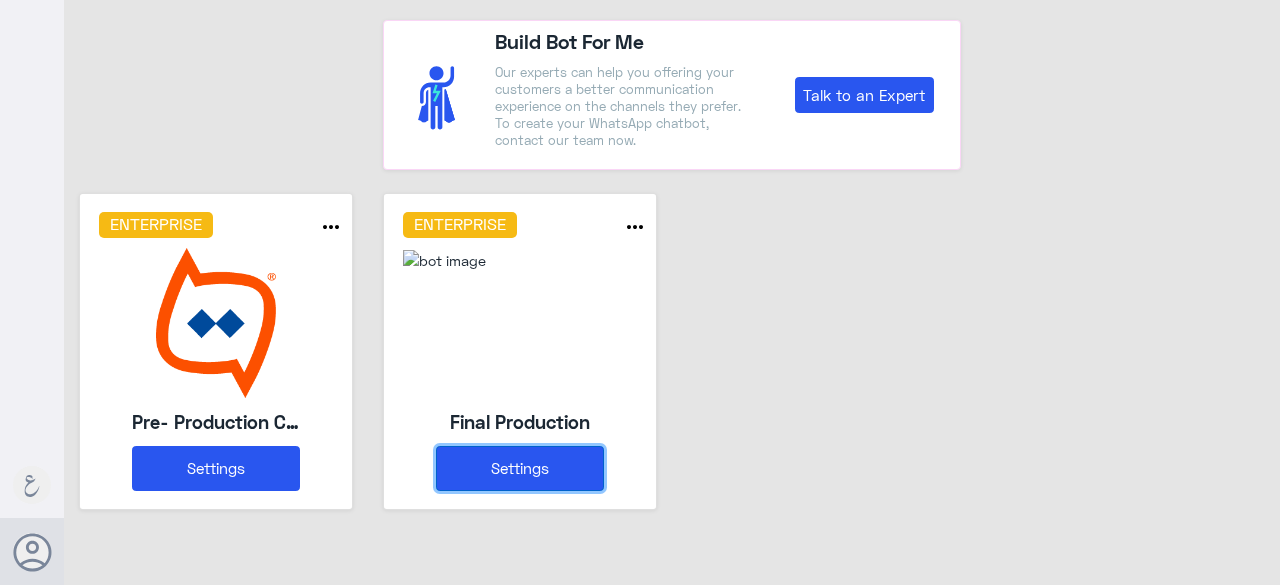 click on "Settings" at bounding box center (520, 468) 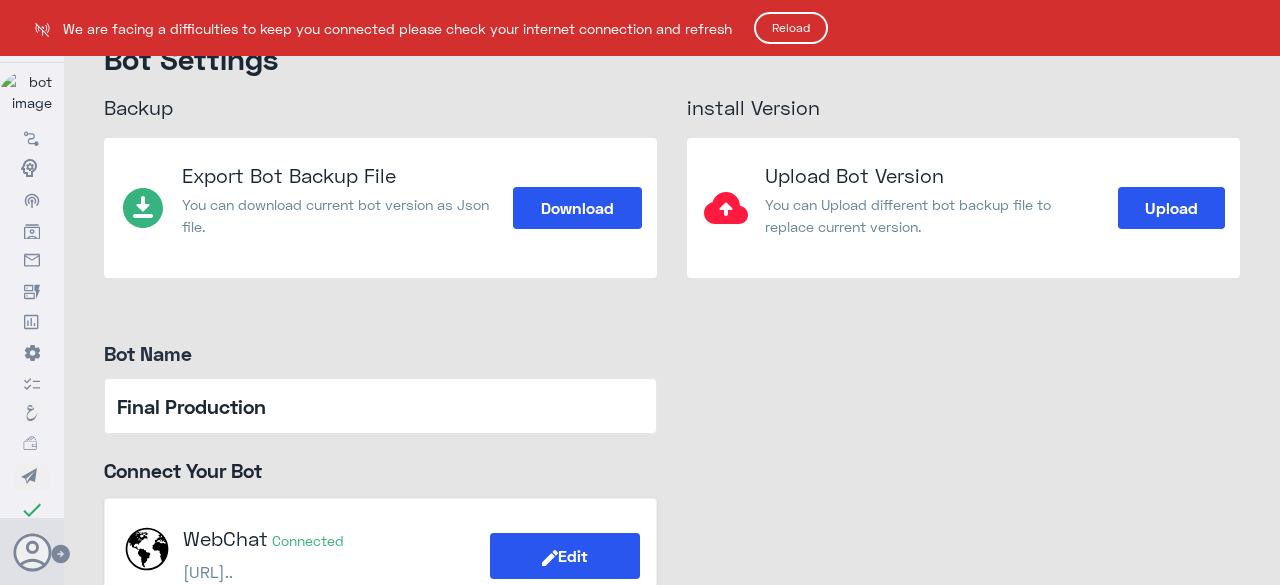 click on "Reload" 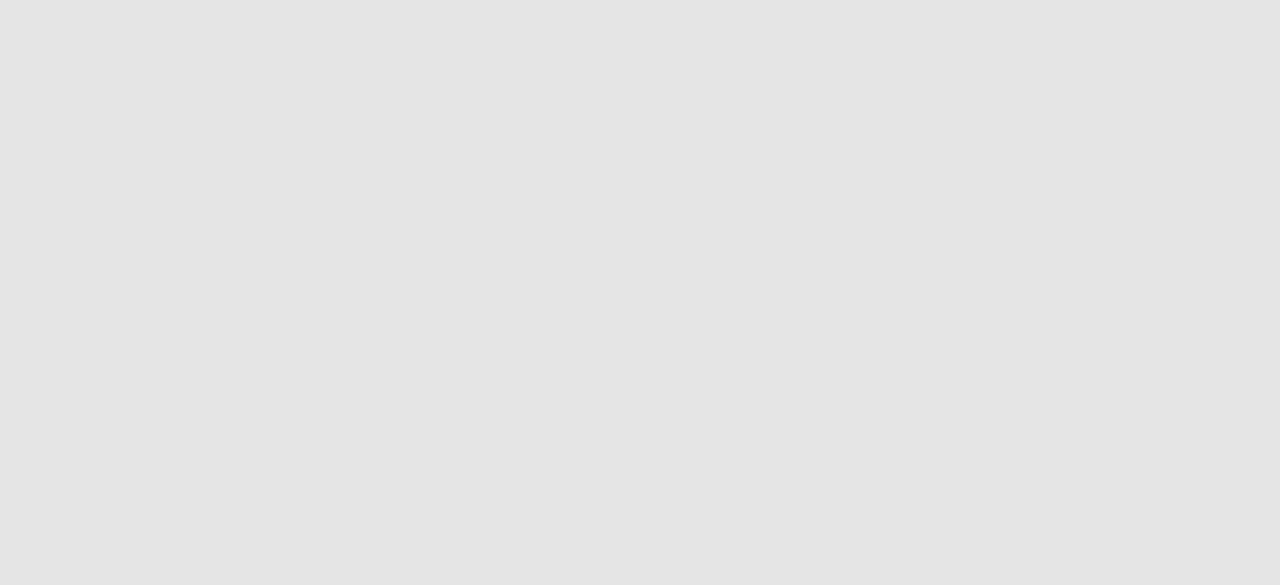 scroll, scrollTop: 0, scrollLeft: 0, axis: both 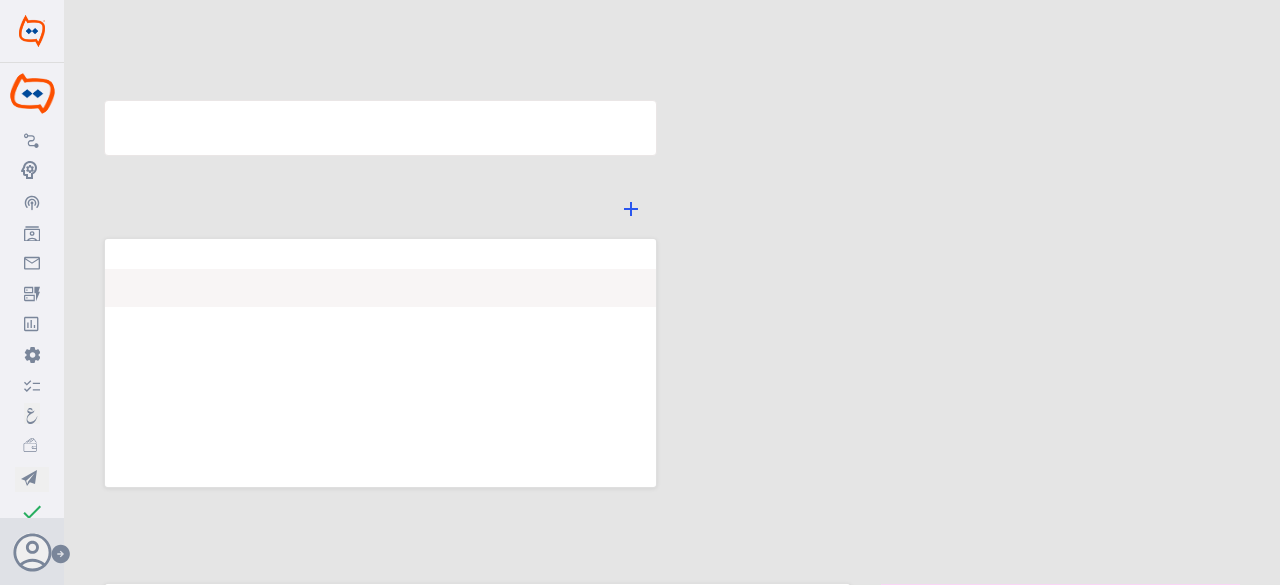 type on "Final Production" 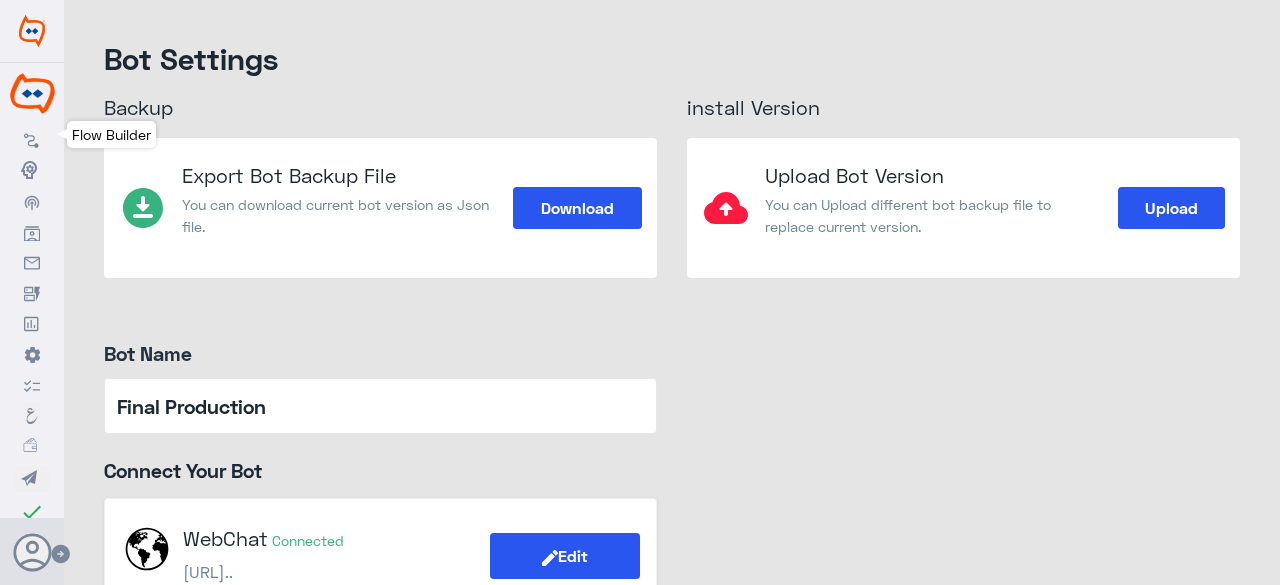 click on "Flow Builder" at bounding box center [32, 138] 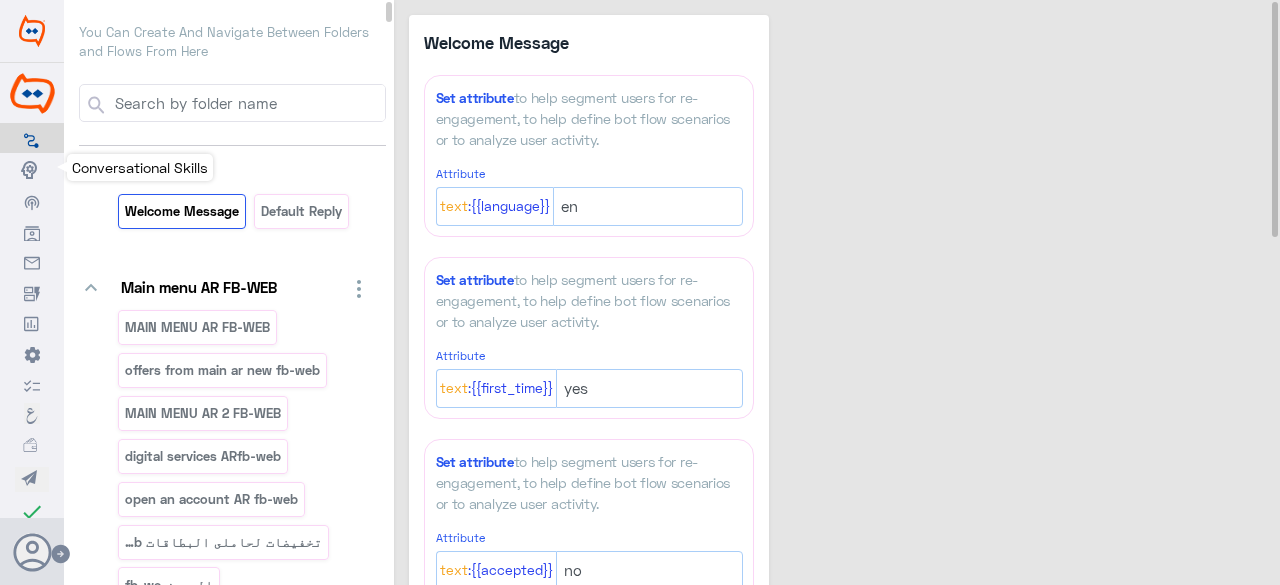 click on "Conversational Skills" at bounding box center (32, 169) 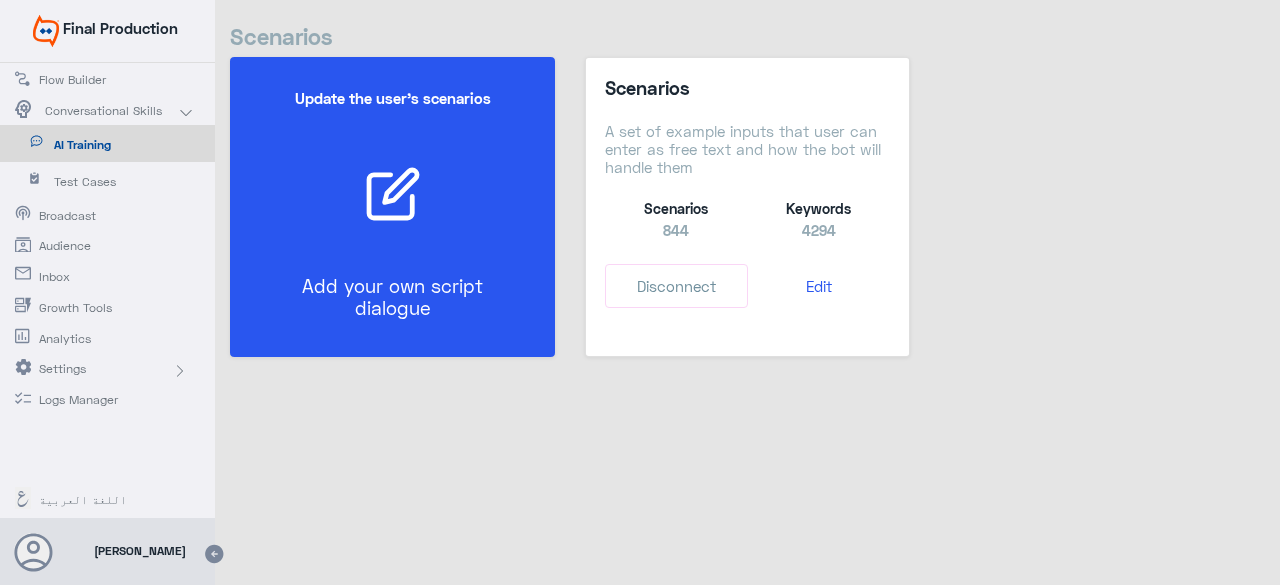 click on "Update the user’s scenarios   Add your own script dialogue" at bounding box center (392, 207) 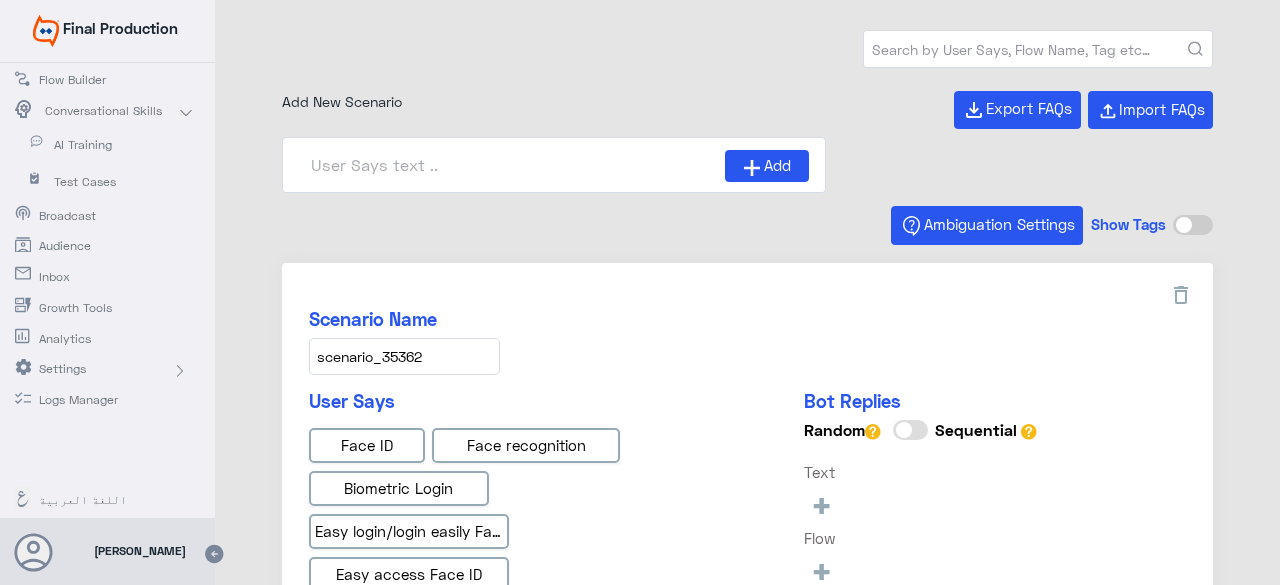 type on "Instapay EN" 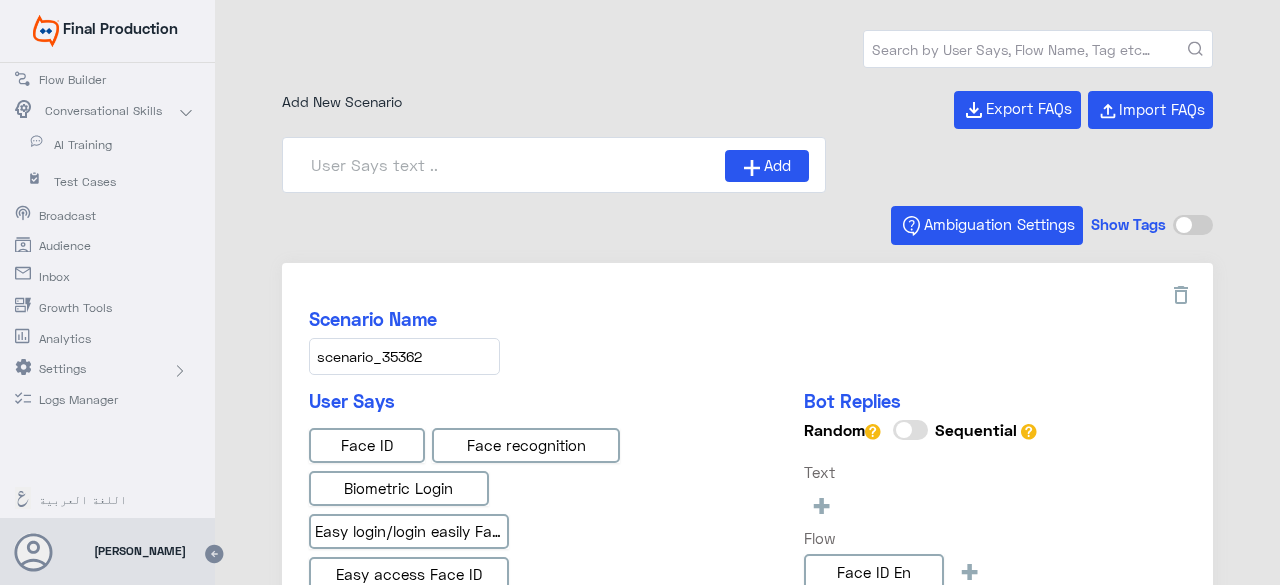 type on "Instapay AR" 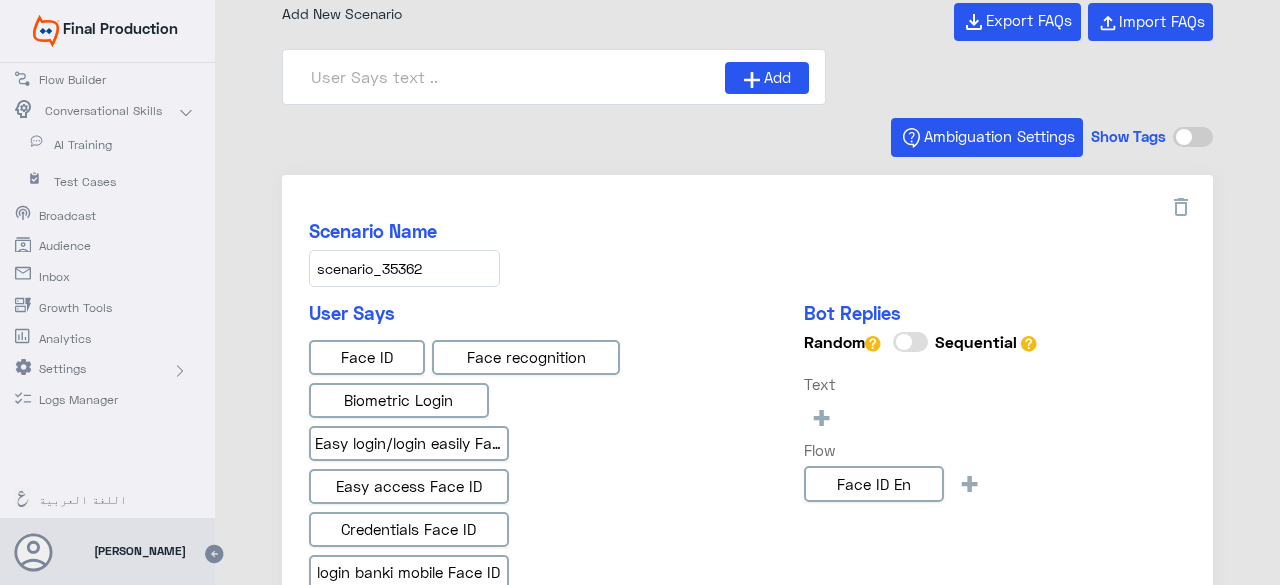 scroll, scrollTop: 200, scrollLeft: 0, axis: vertical 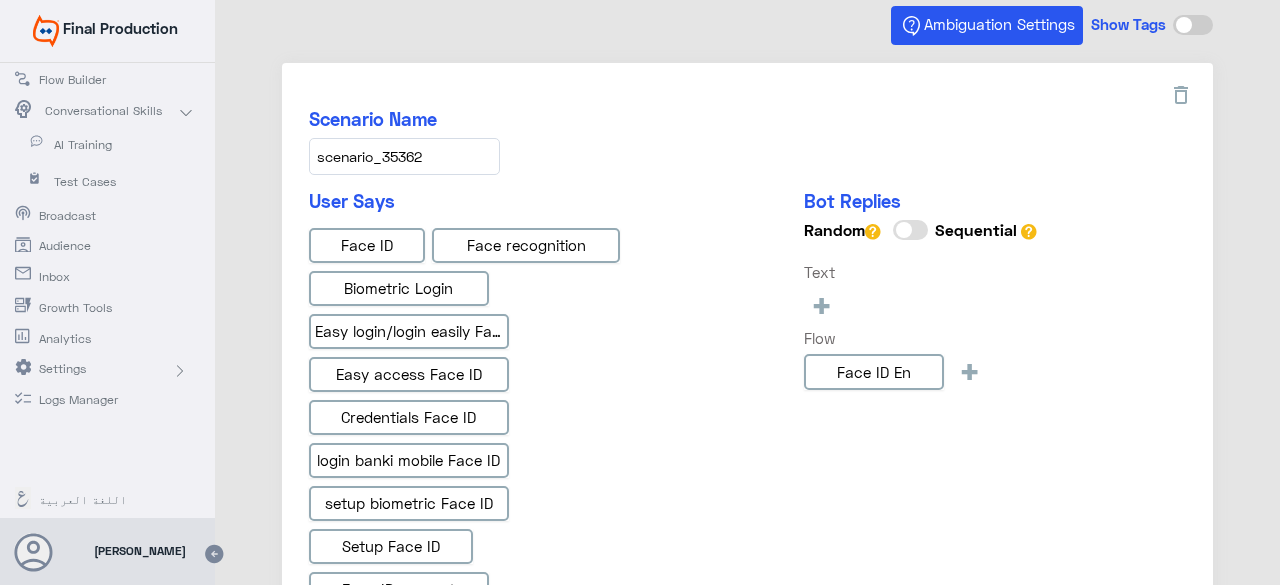 click on "Broadcast" 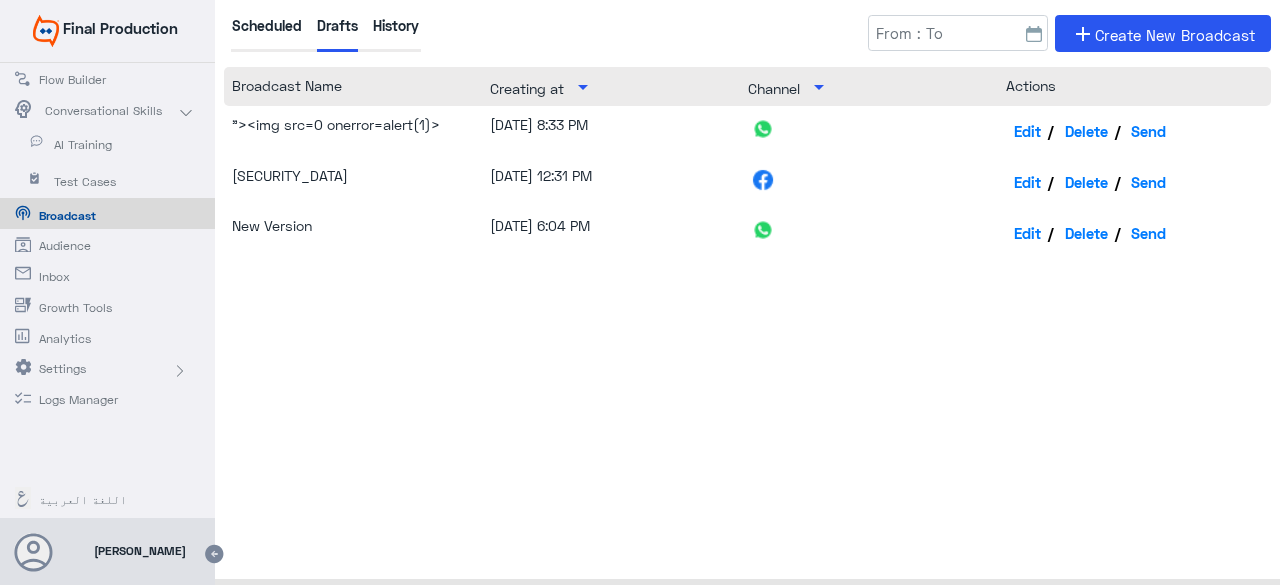 click on "Audience" 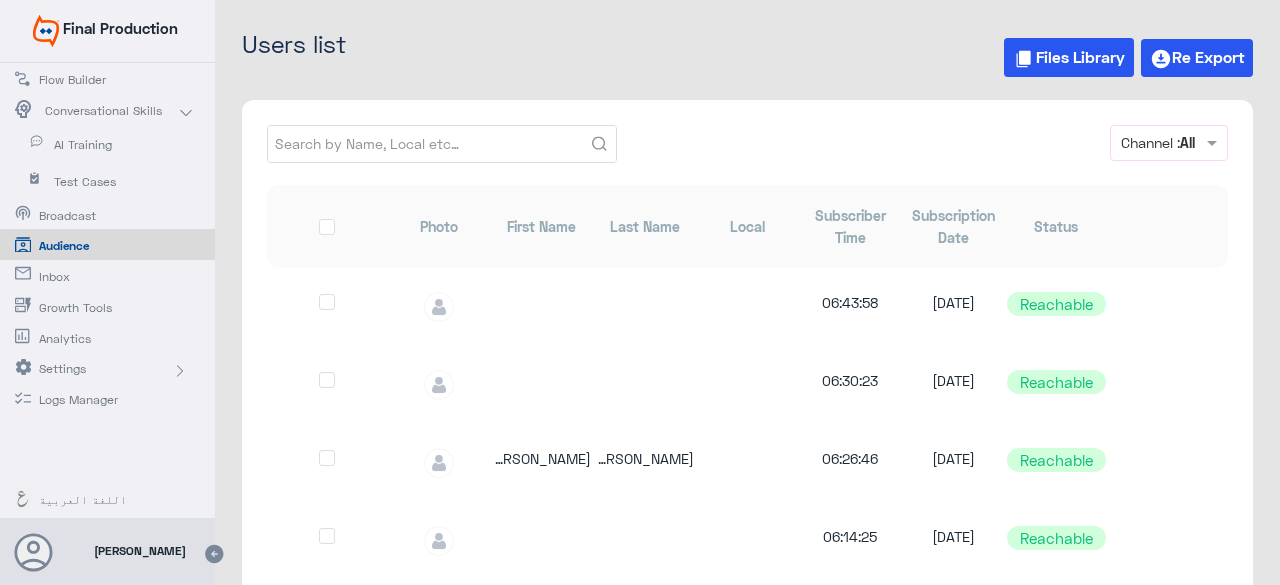 click on "Inbox" 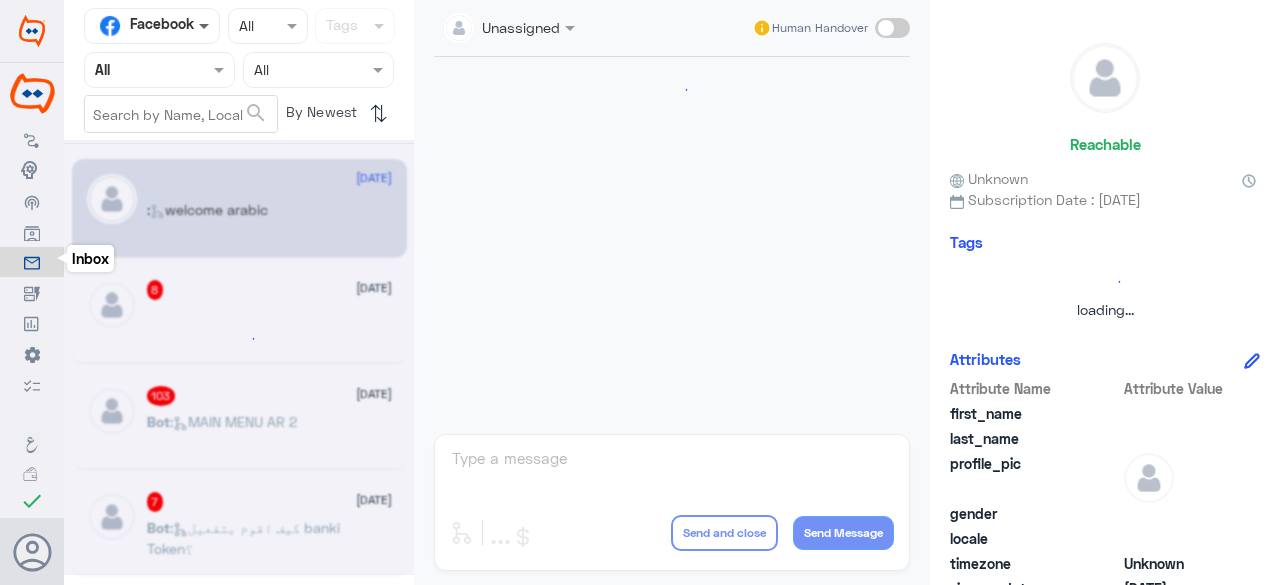 click 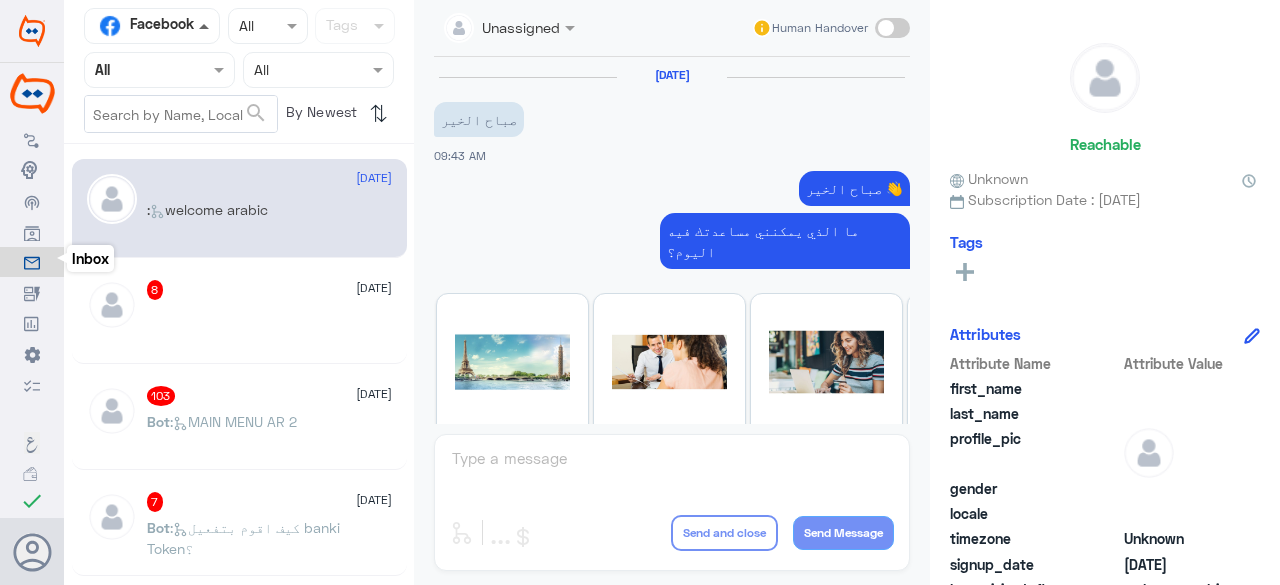 scroll, scrollTop: 854, scrollLeft: 0, axis: vertical 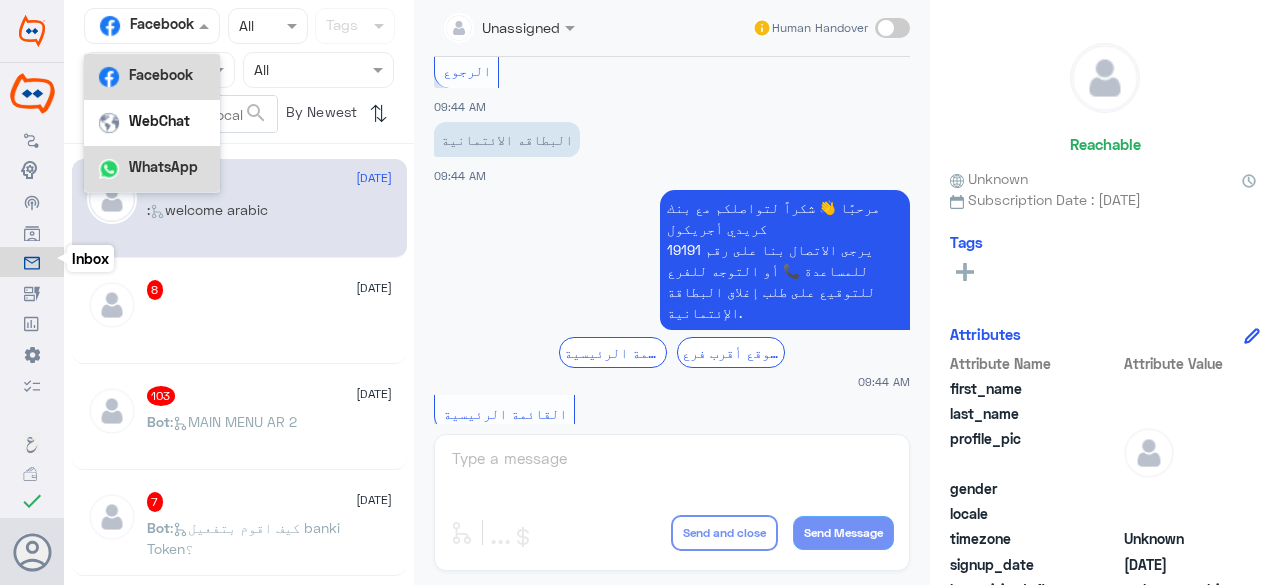 click on "WhatsApp" at bounding box center (163, 166) 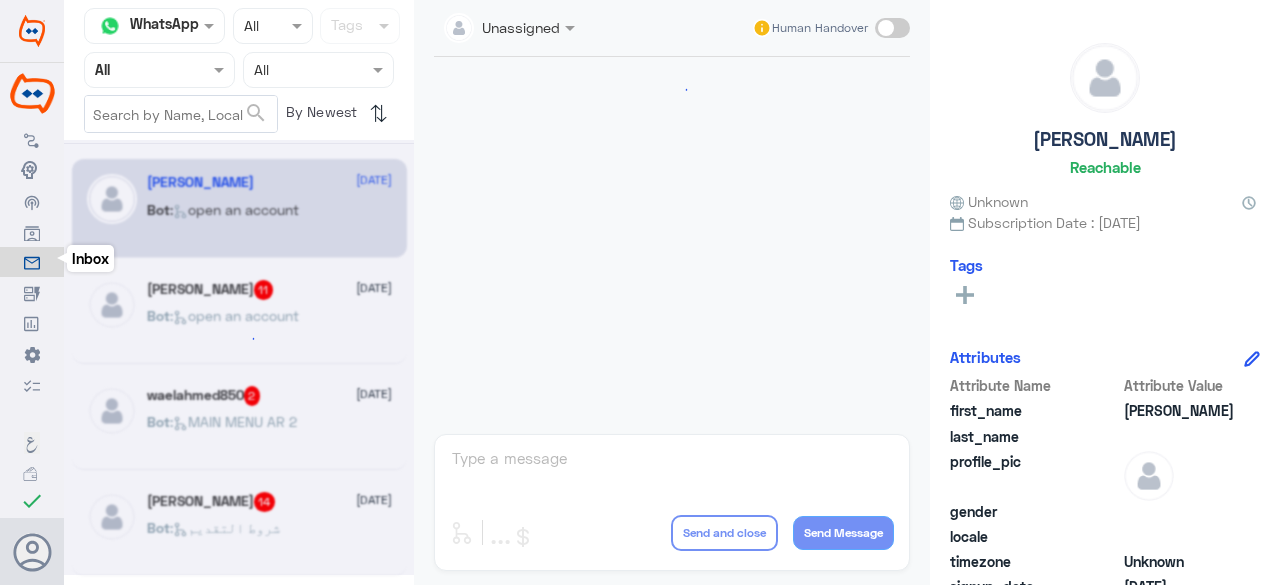 scroll, scrollTop: 1793, scrollLeft: 0, axis: vertical 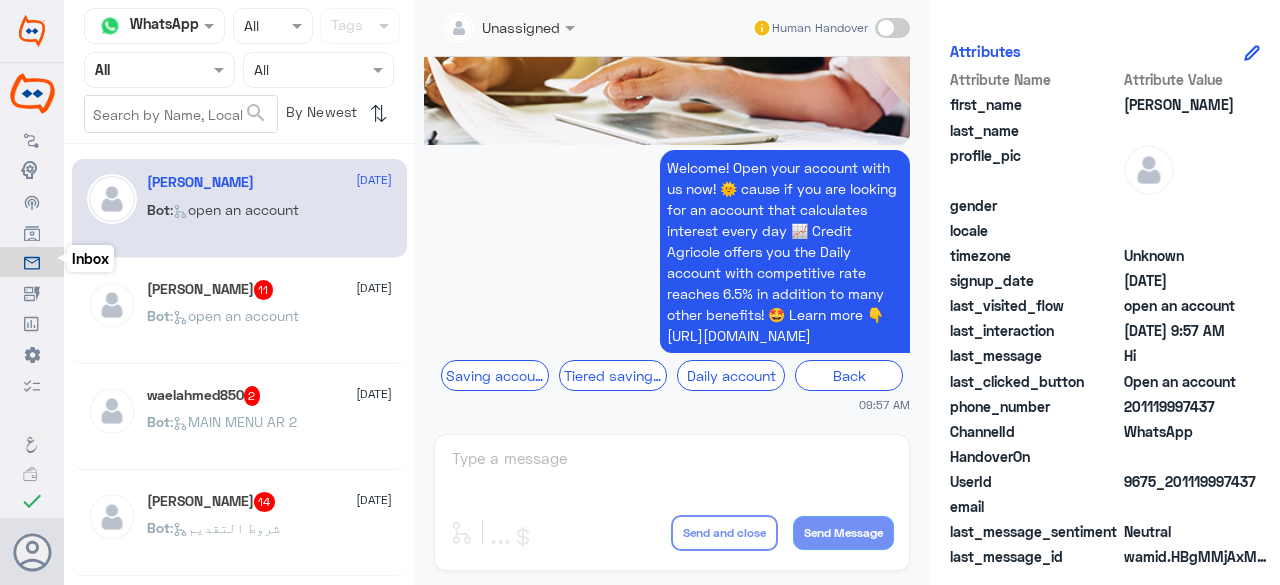 click on "Open an account" 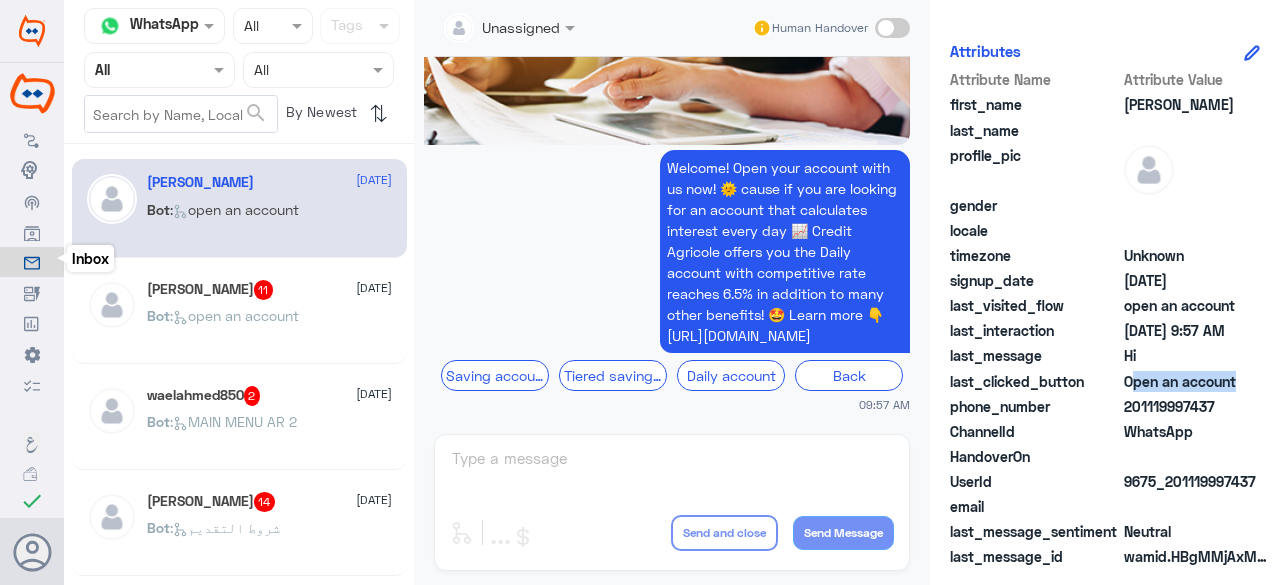 click on "Open an account" 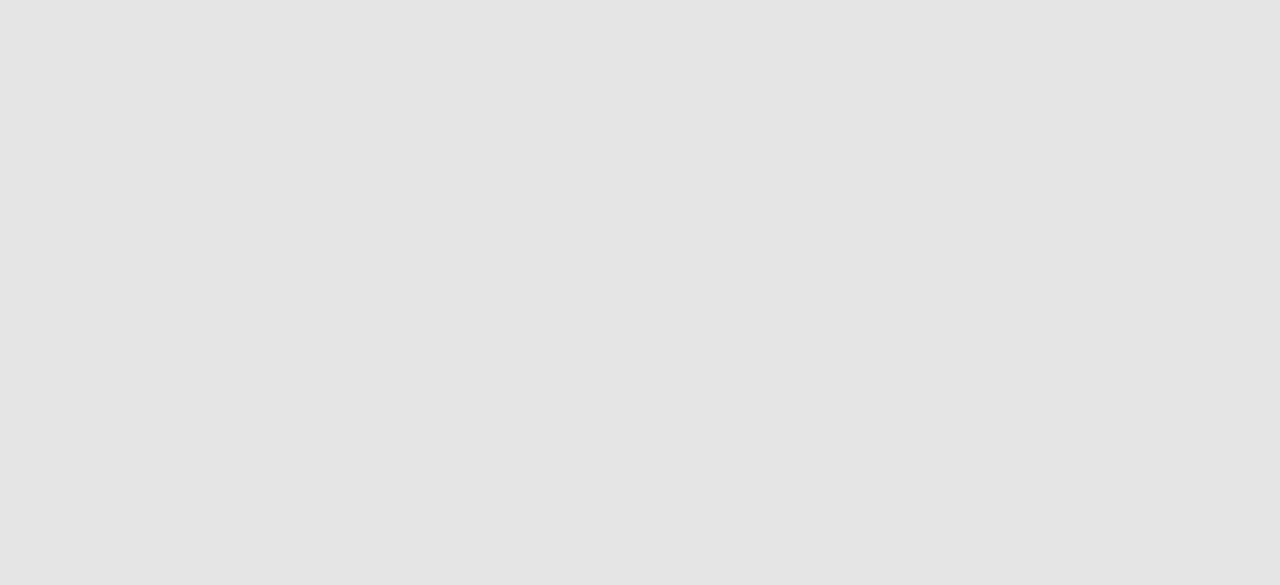 scroll, scrollTop: 0, scrollLeft: 0, axis: both 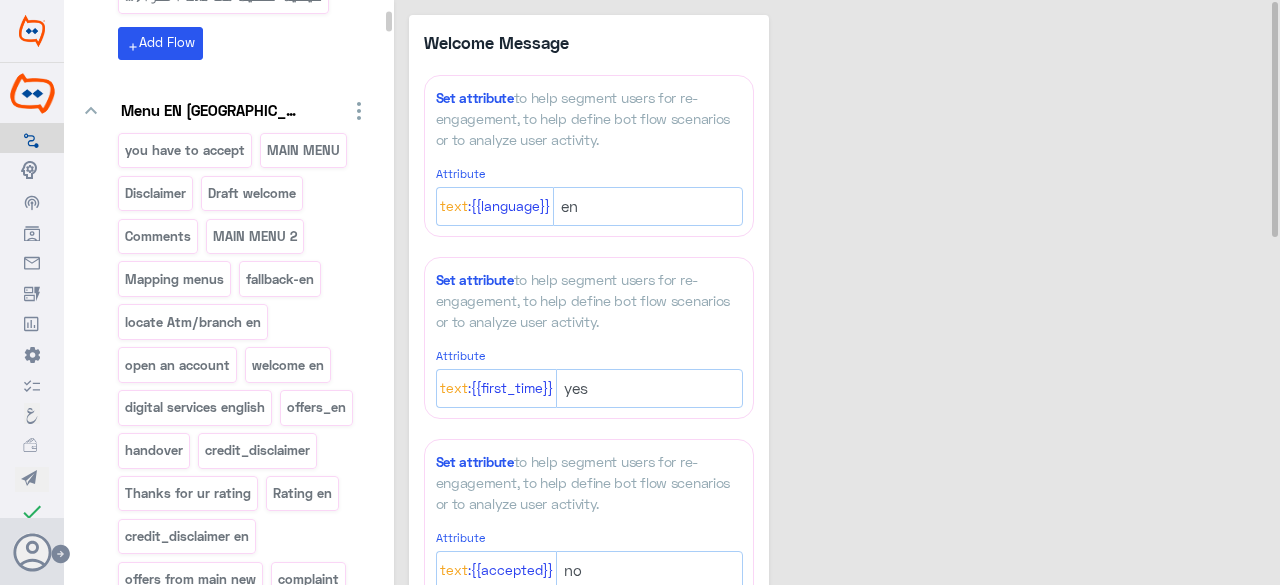 click on "open an account" at bounding box center (178, 365) 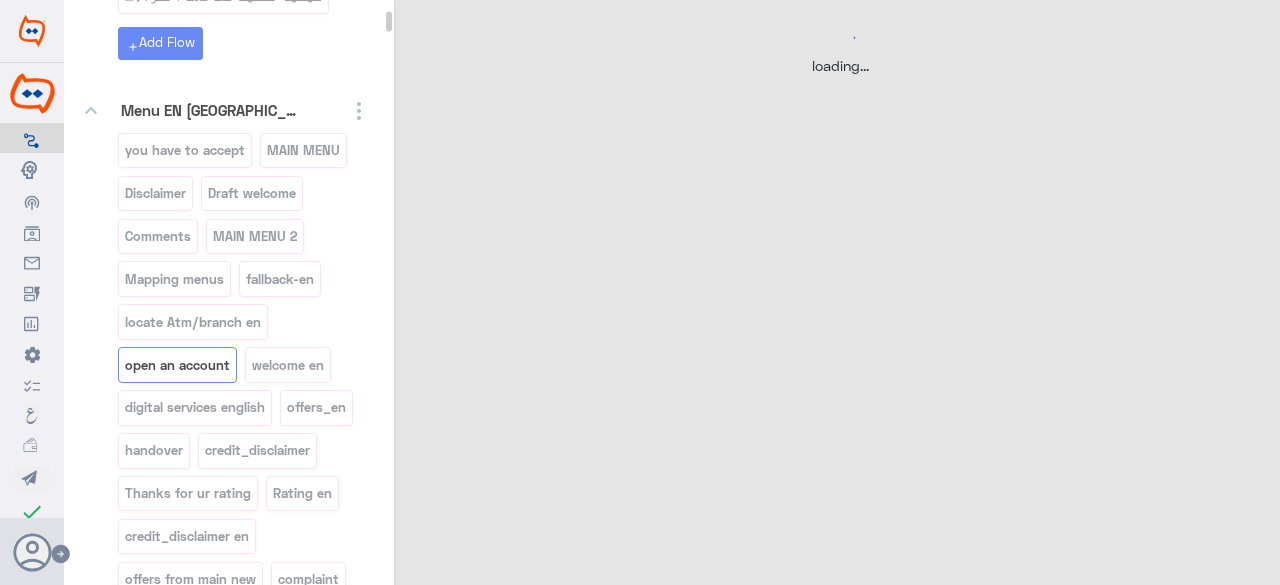 select on "3" 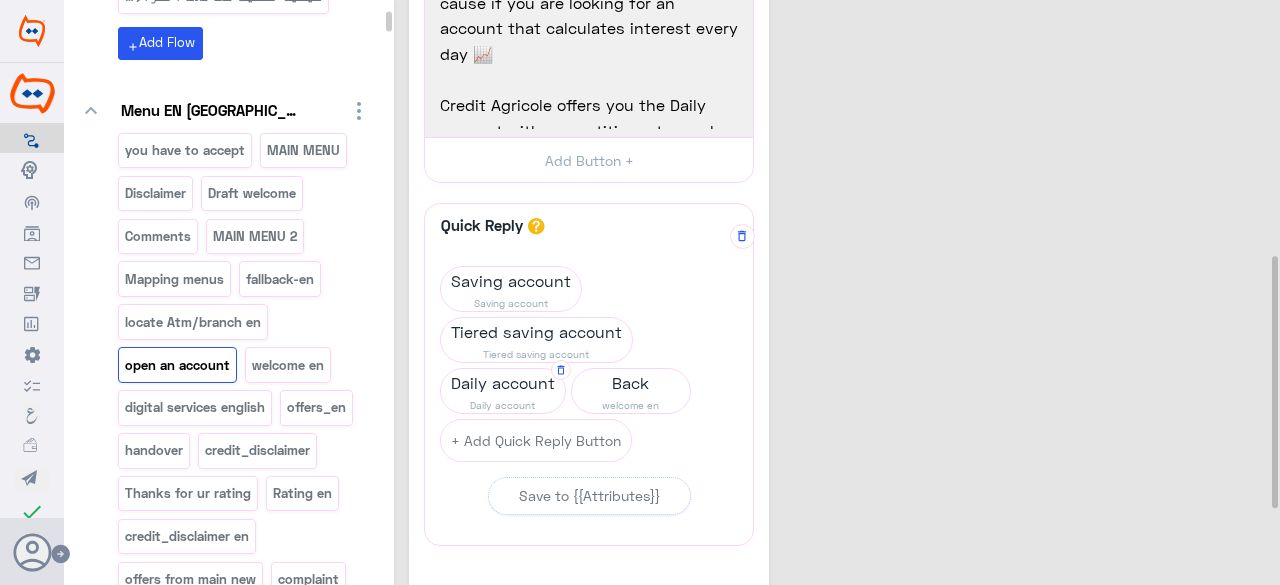 scroll, scrollTop: 600, scrollLeft: 0, axis: vertical 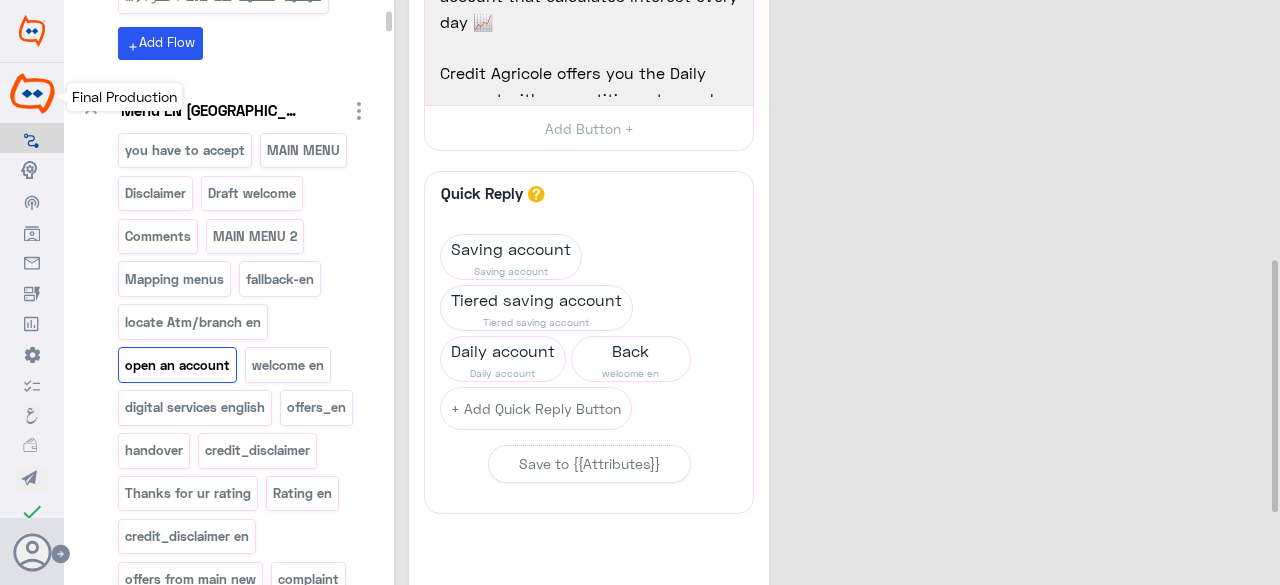 drag, startPoint x: 29, startPoint y: 170, endPoint x: 0, endPoint y: 59, distance: 114.72576 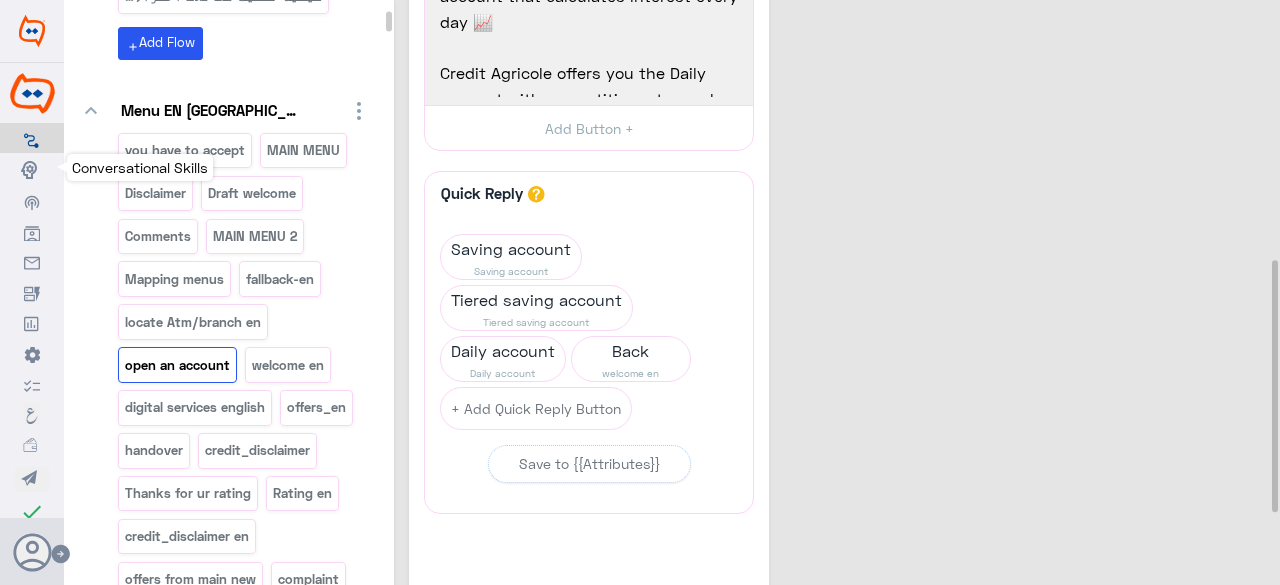 click 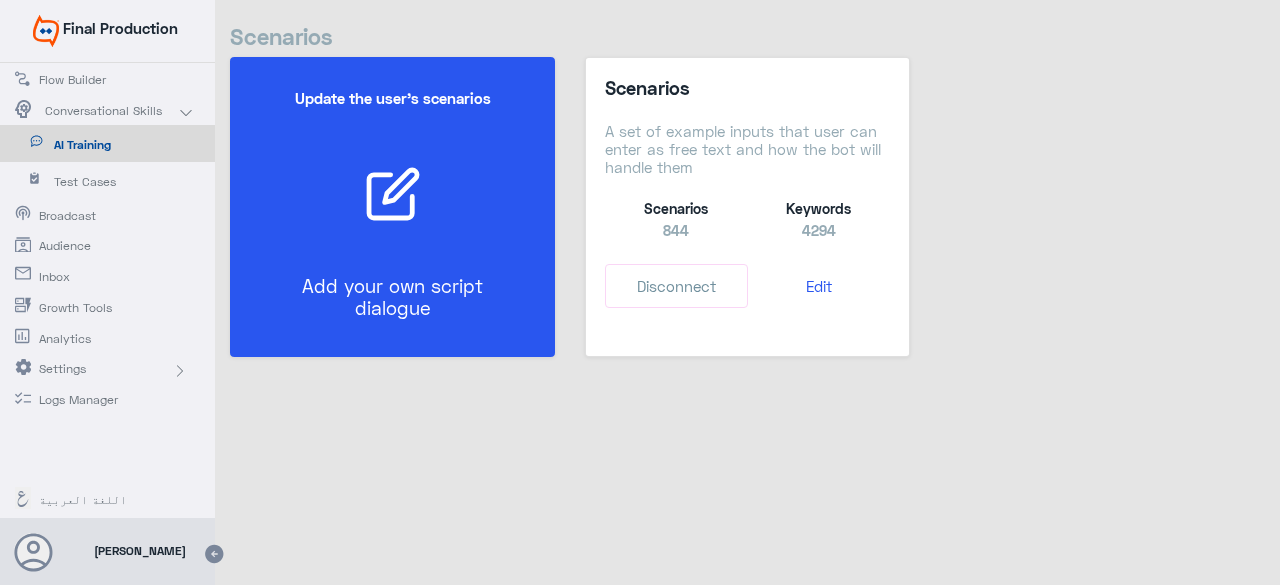 click on "Add your own script dialogue" at bounding box center (393, 297) 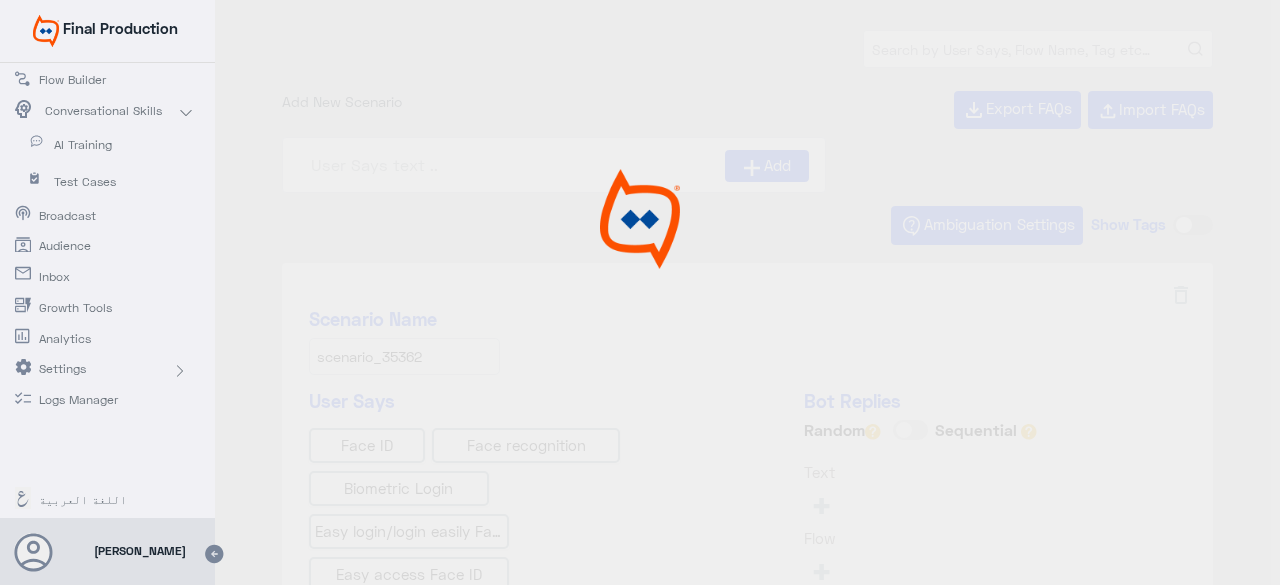 type on "Instapay AR" 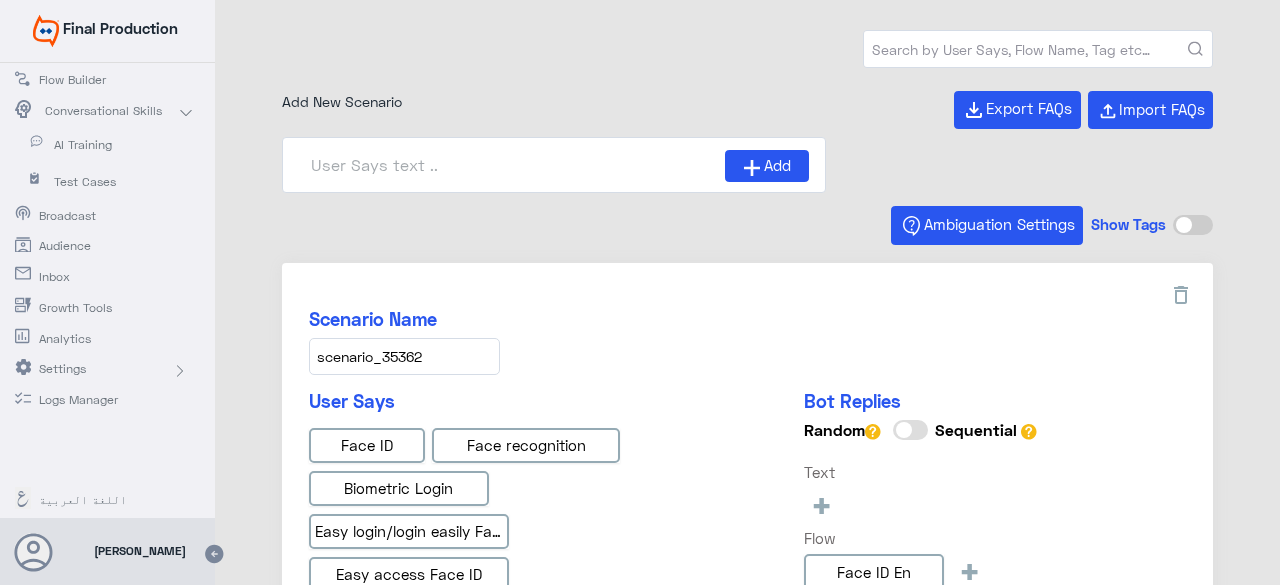 click on "Broadcast" 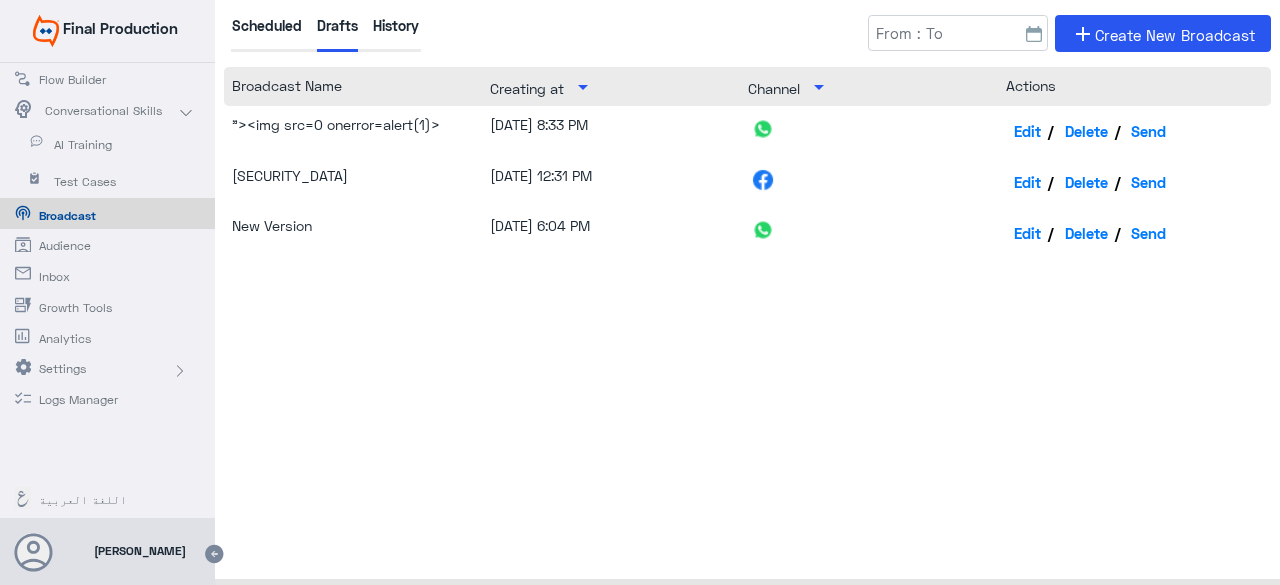 click on "Inbox" 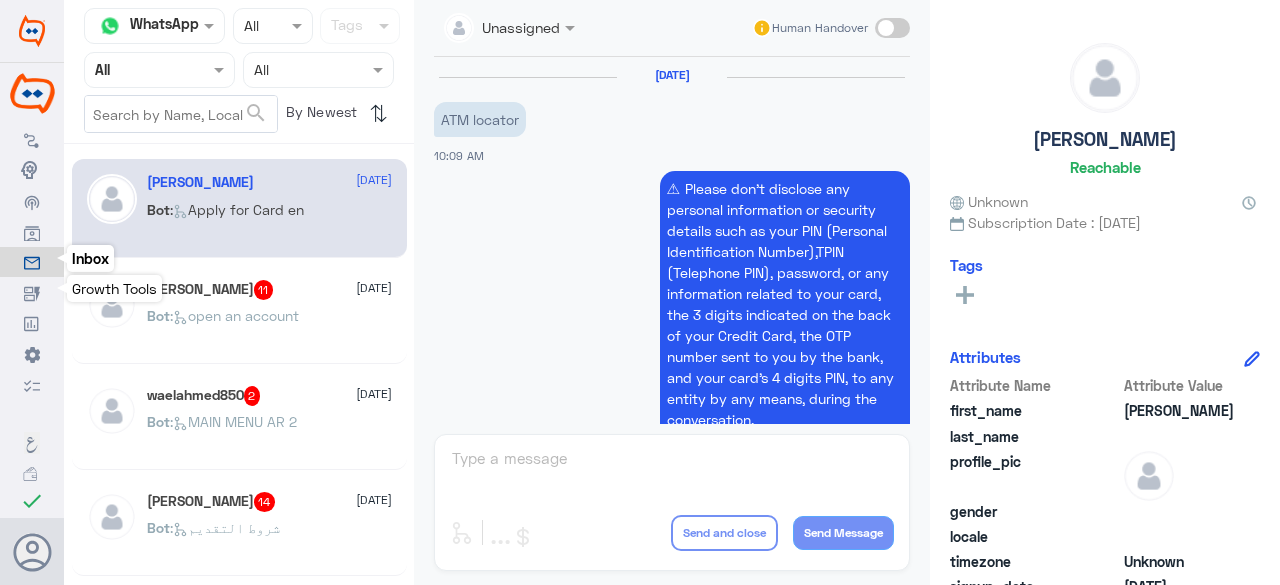 scroll, scrollTop: 1584, scrollLeft: 0, axis: vertical 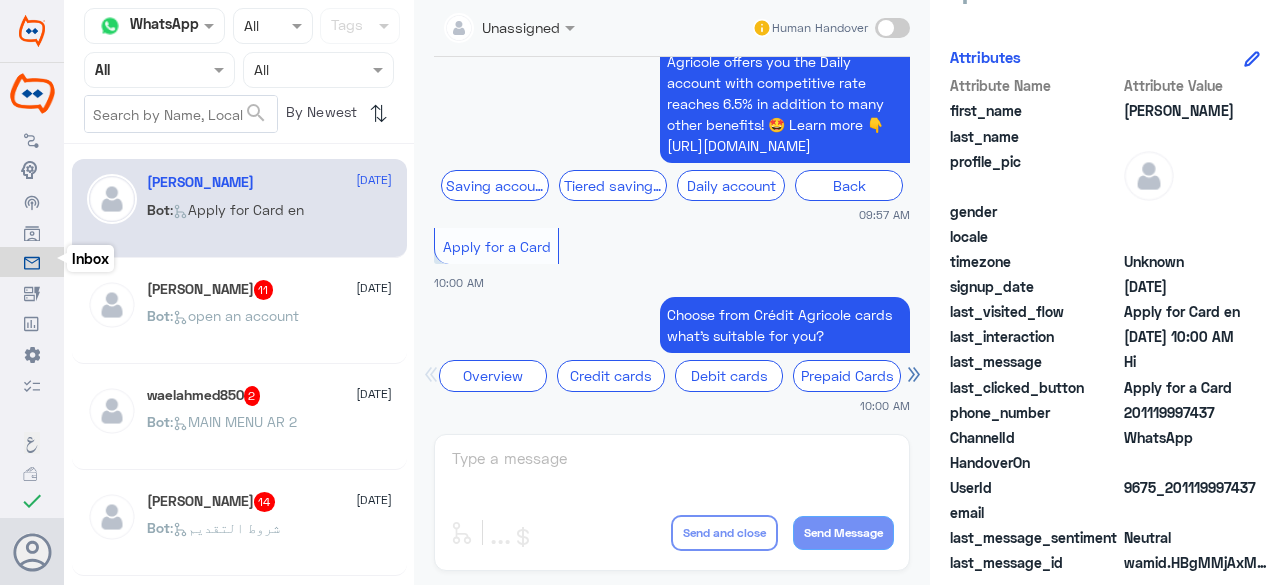 click on "Apply for a Card" 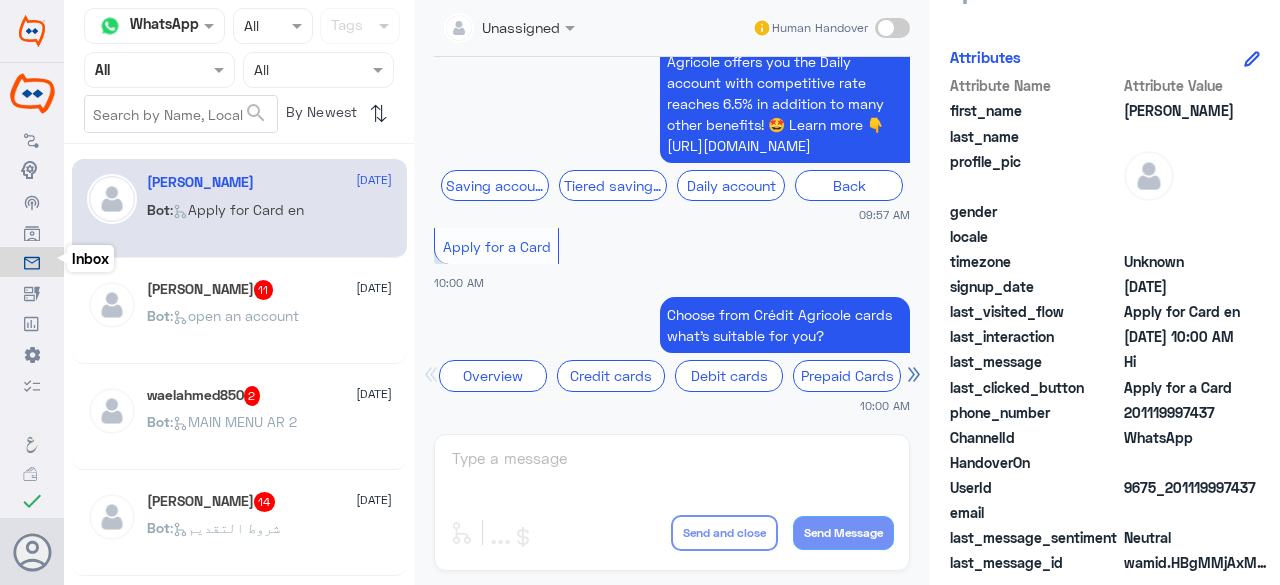 click on "Apply for a Card" 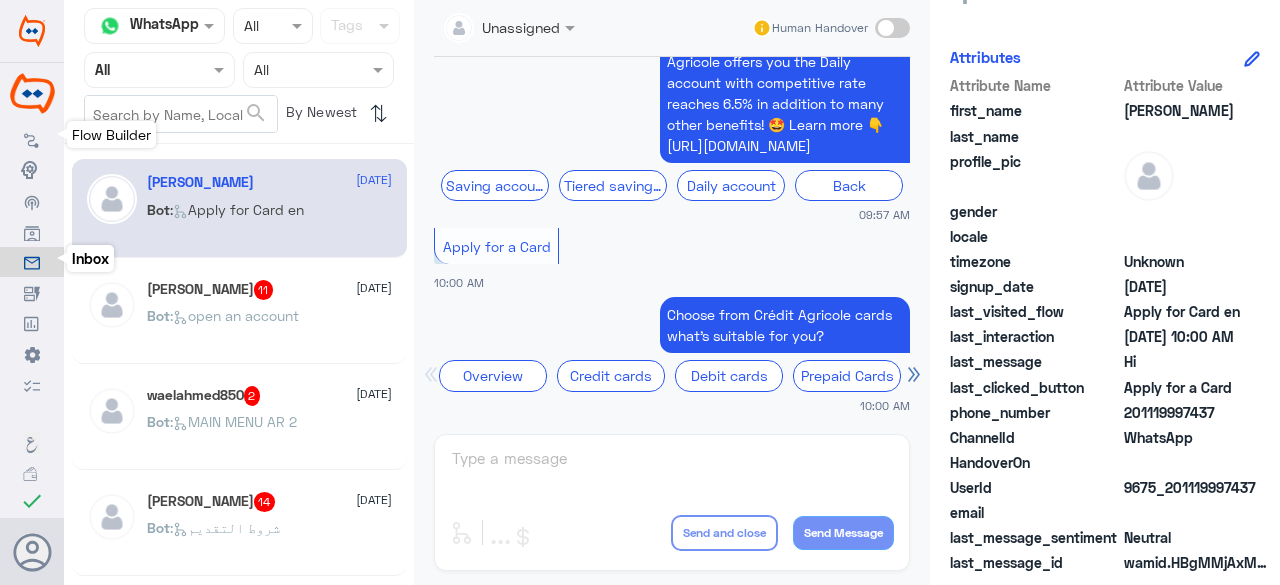 click 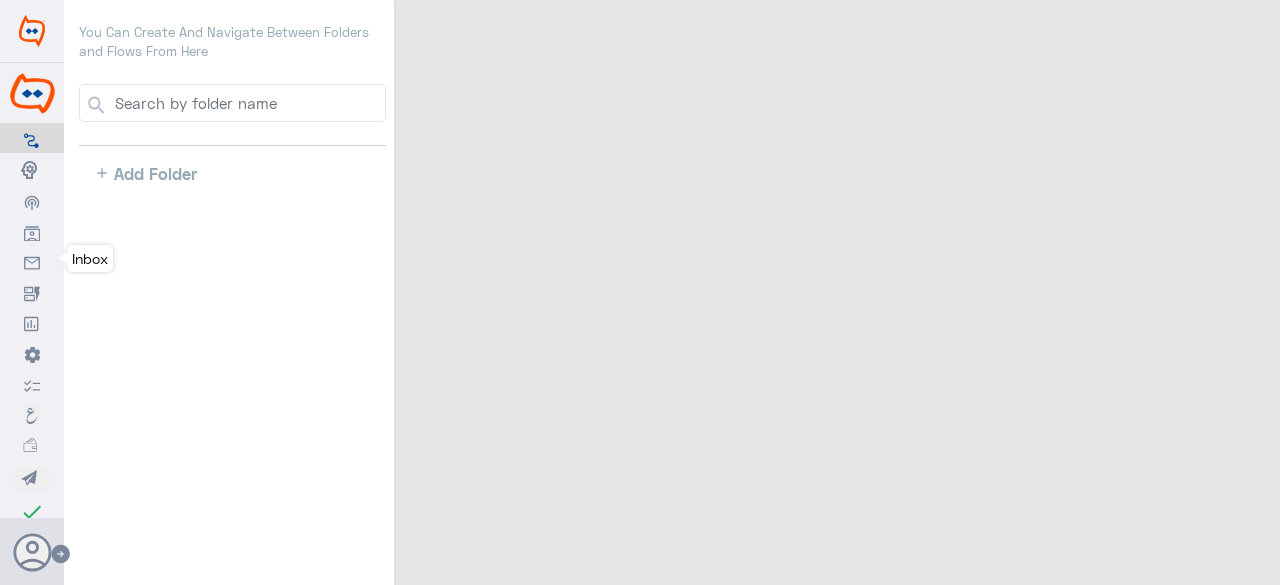 select on "3" 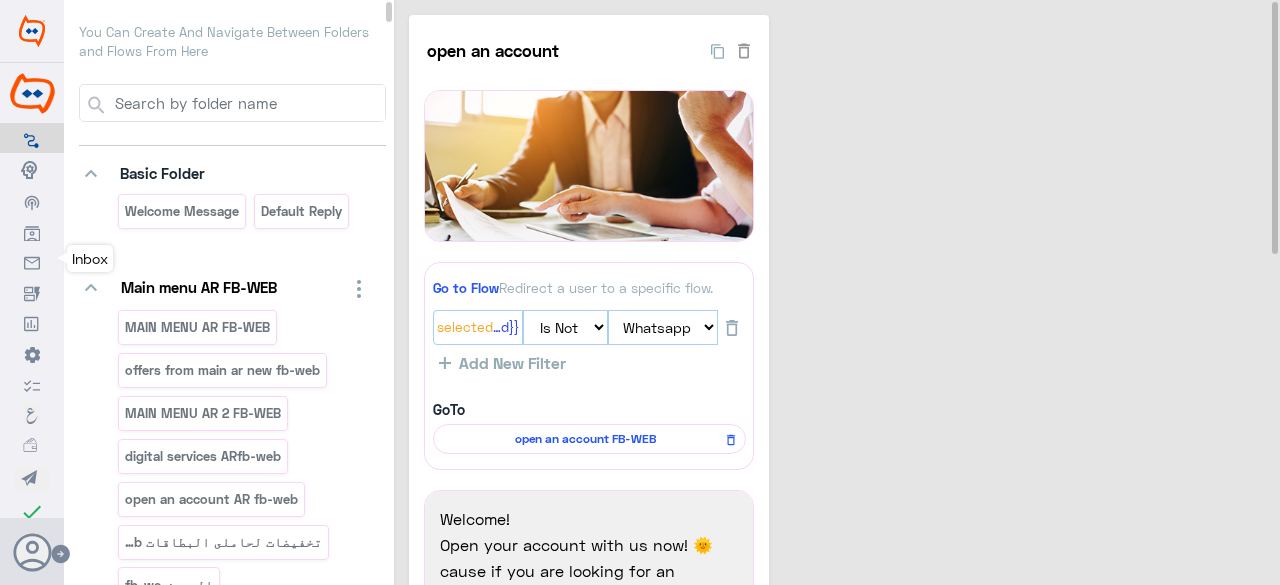 click at bounding box center (248, 103) 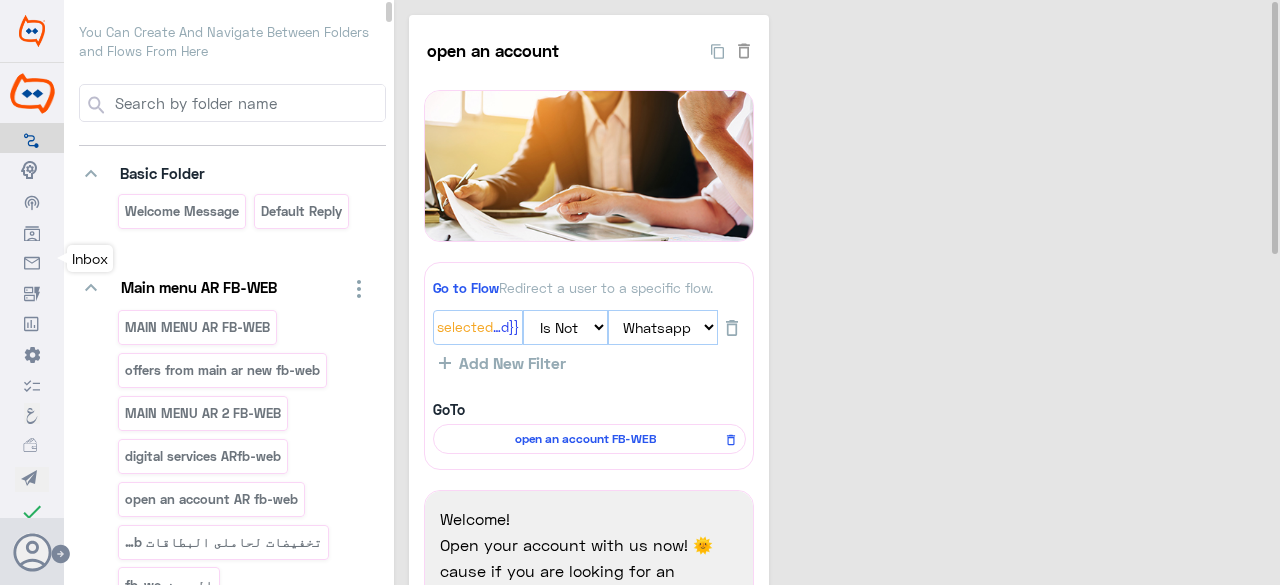 paste on "Apply for a Card" 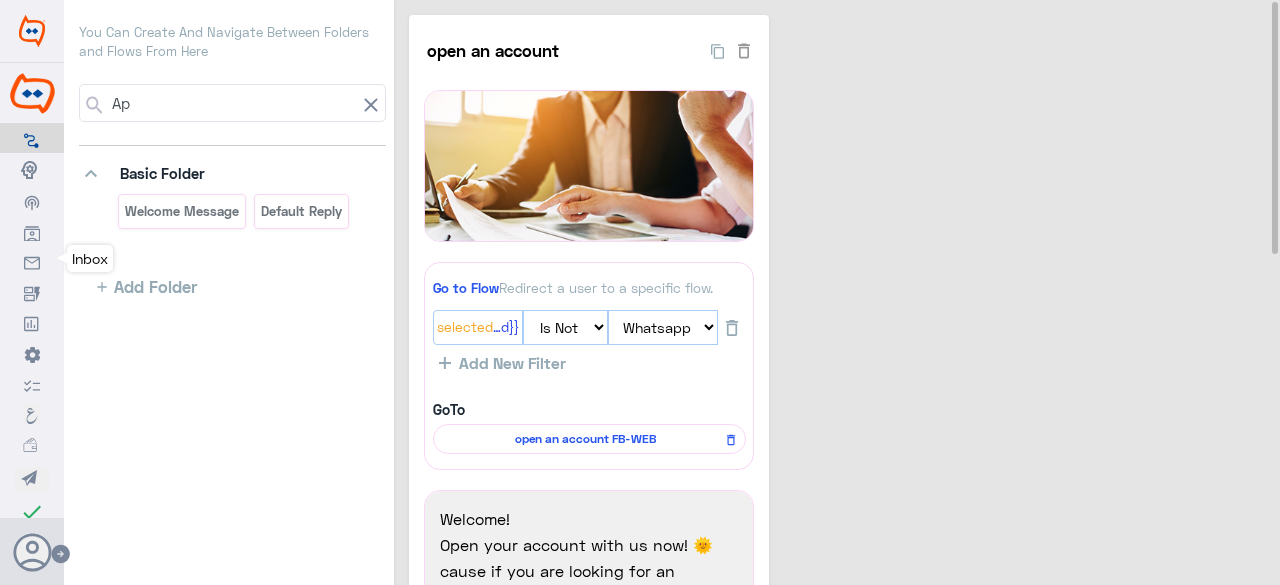 type on "A" 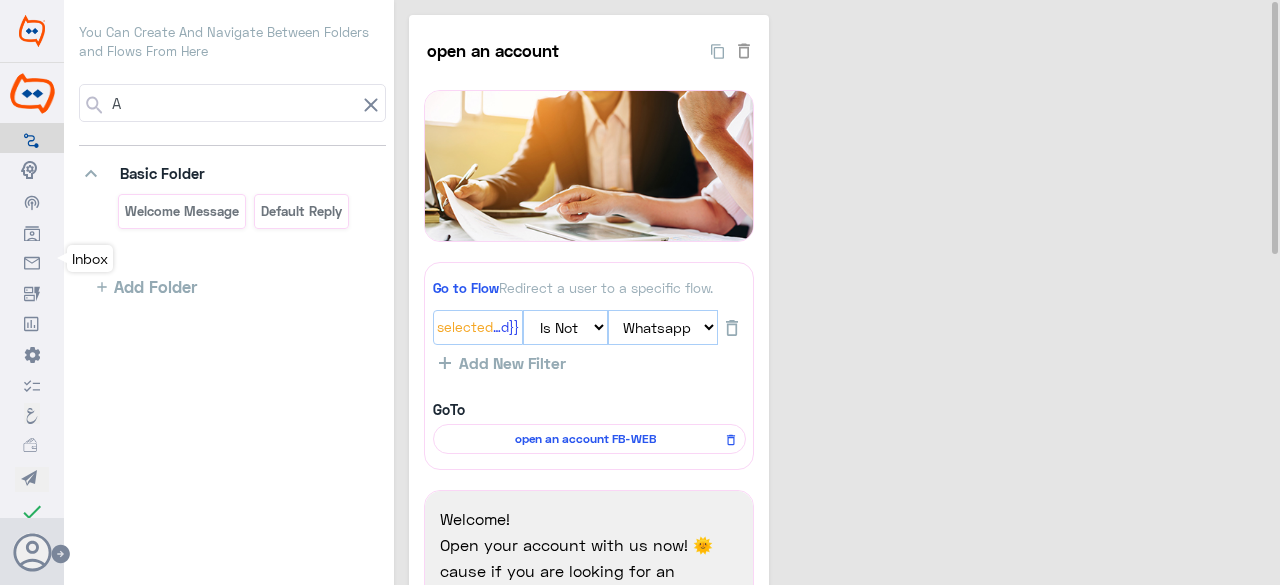 type 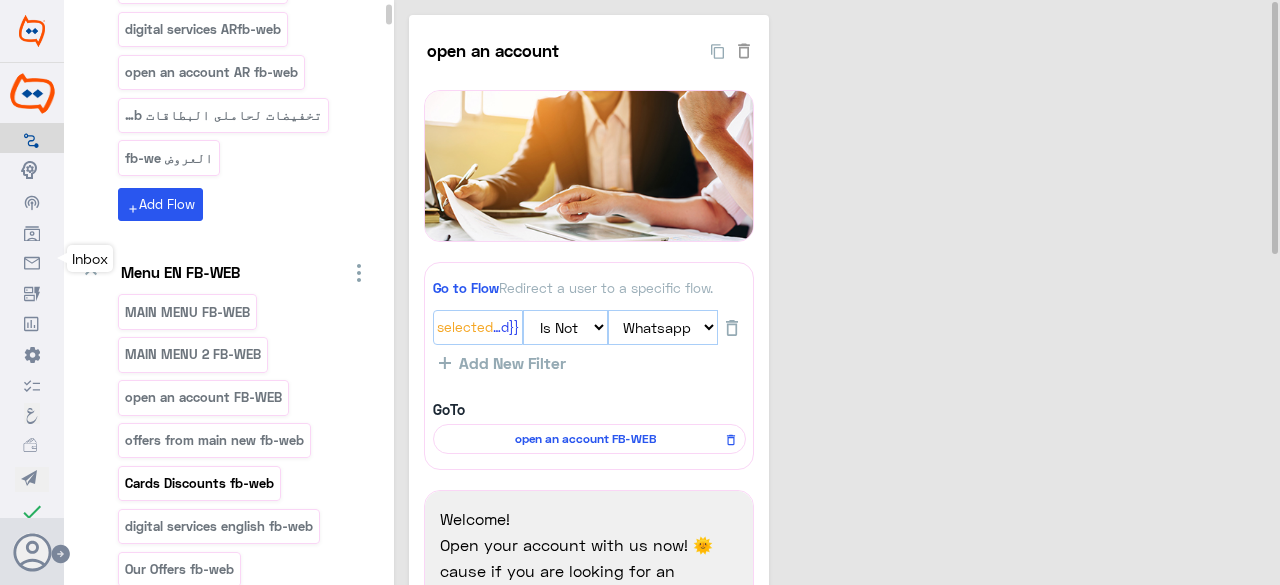 scroll, scrollTop: 400, scrollLeft: 0, axis: vertical 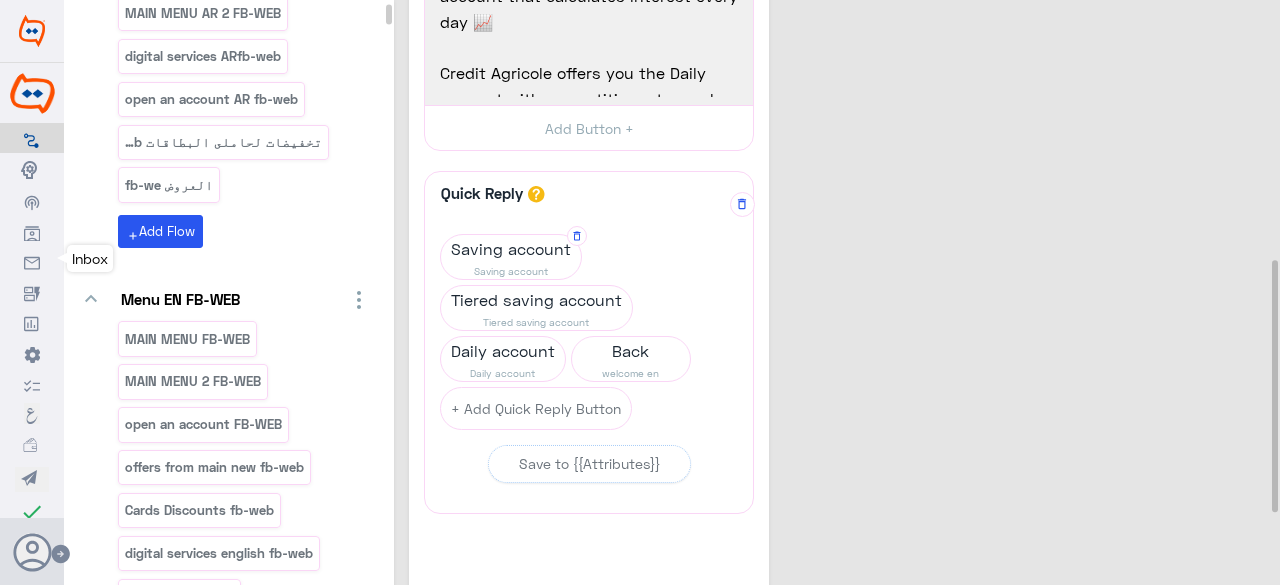 click on "Saving account" 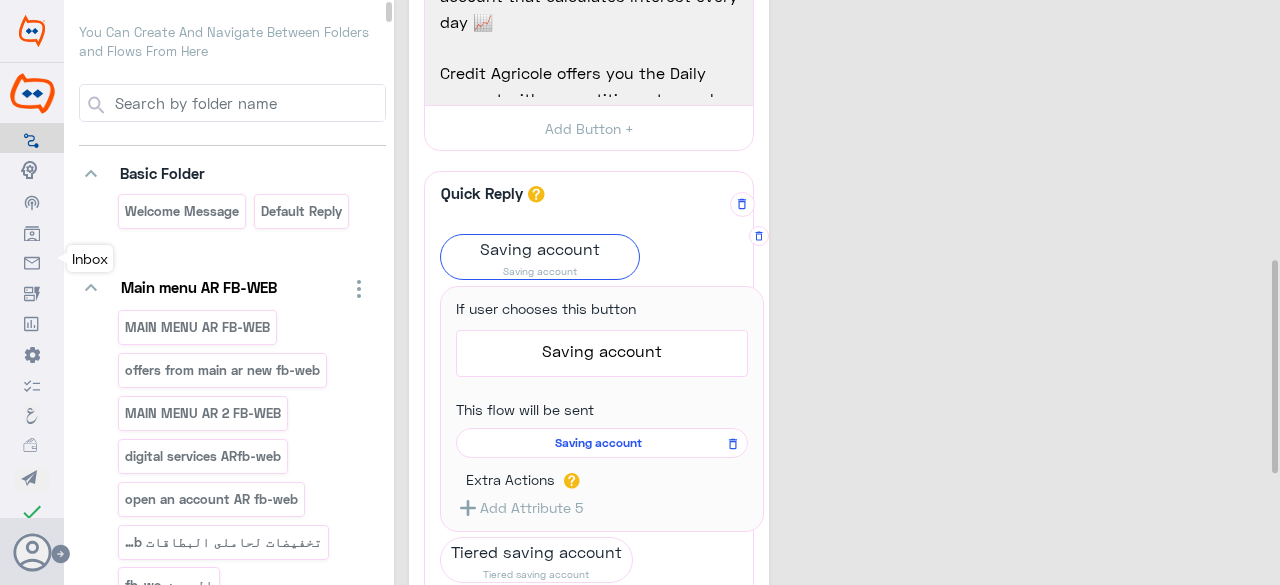 click on "Saving account" 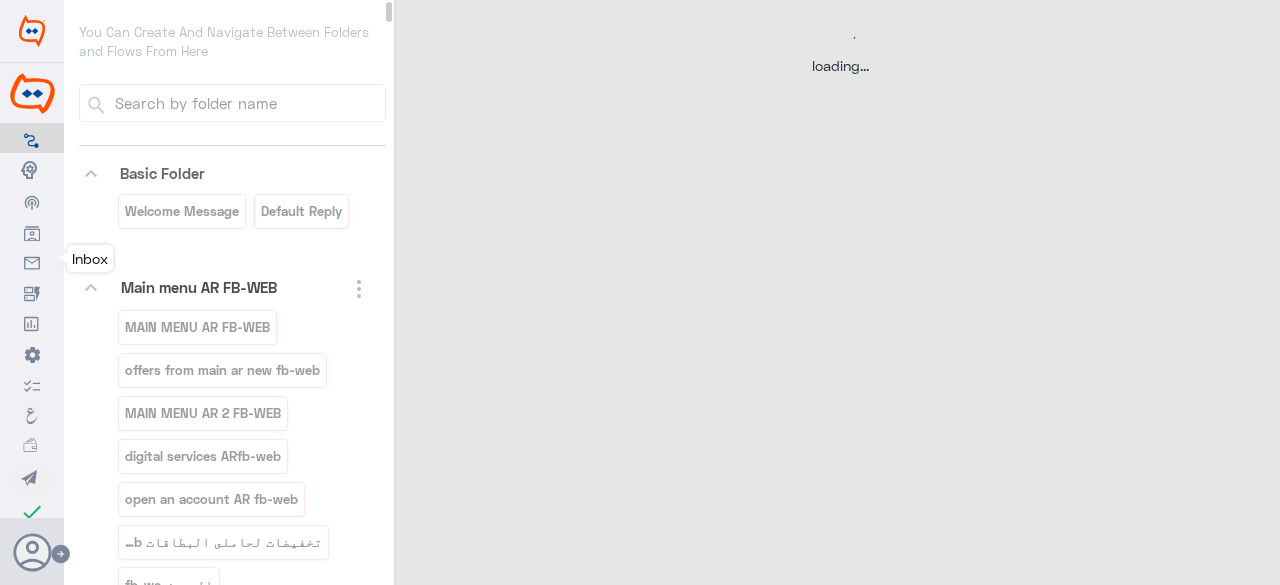 scroll, scrollTop: 0, scrollLeft: 0, axis: both 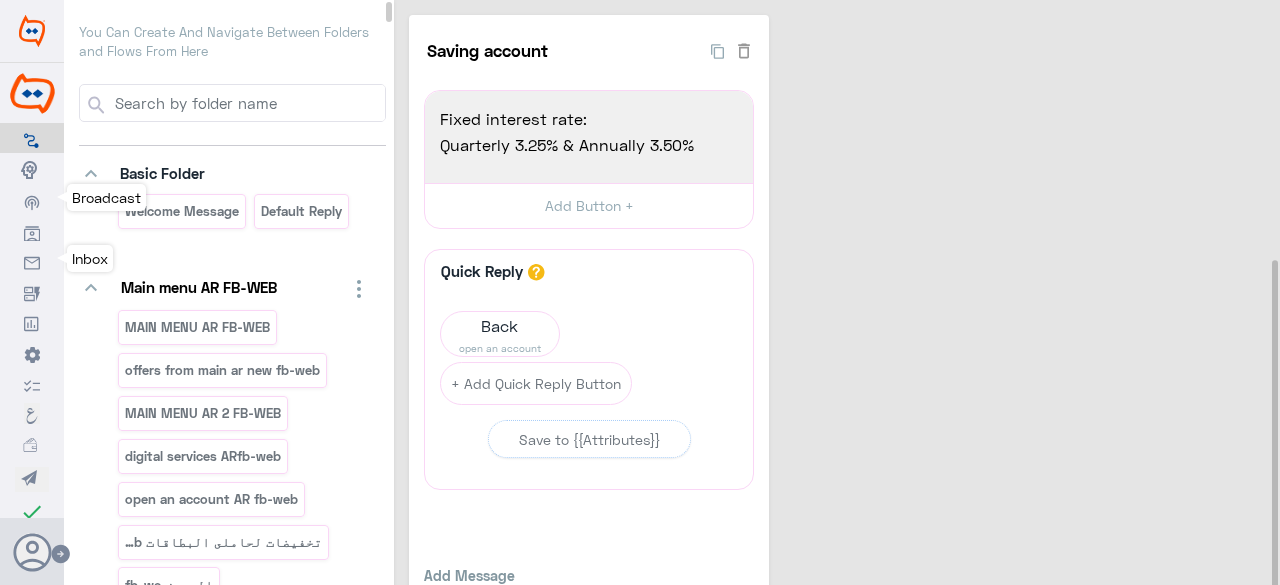 click 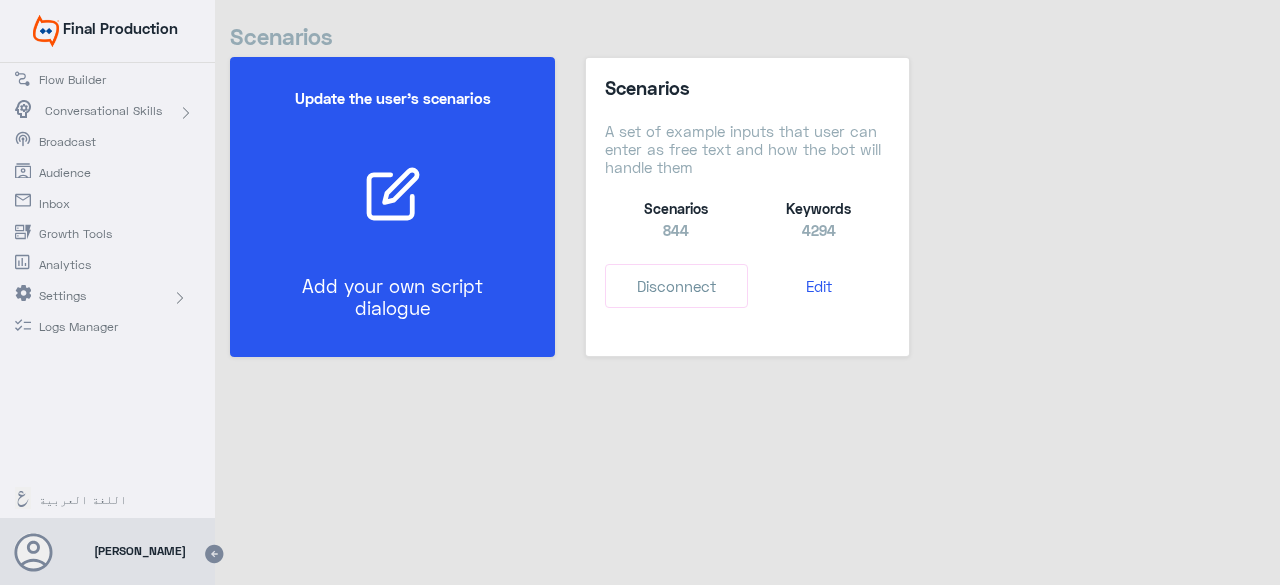click at bounding box center (392, 194) 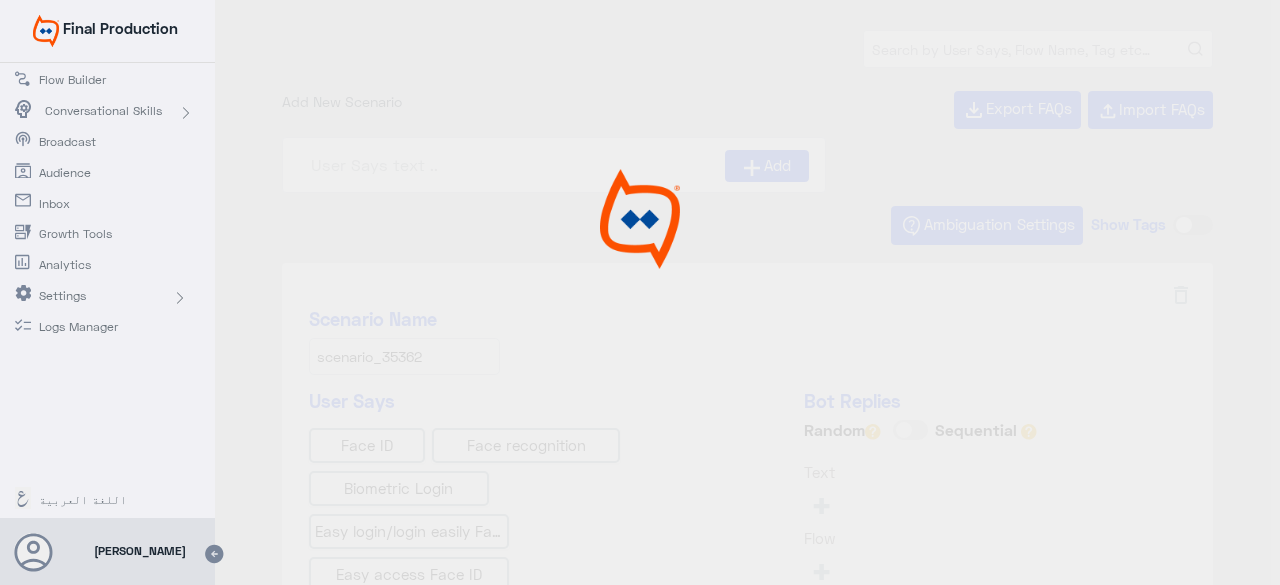type on "IBAN AR" 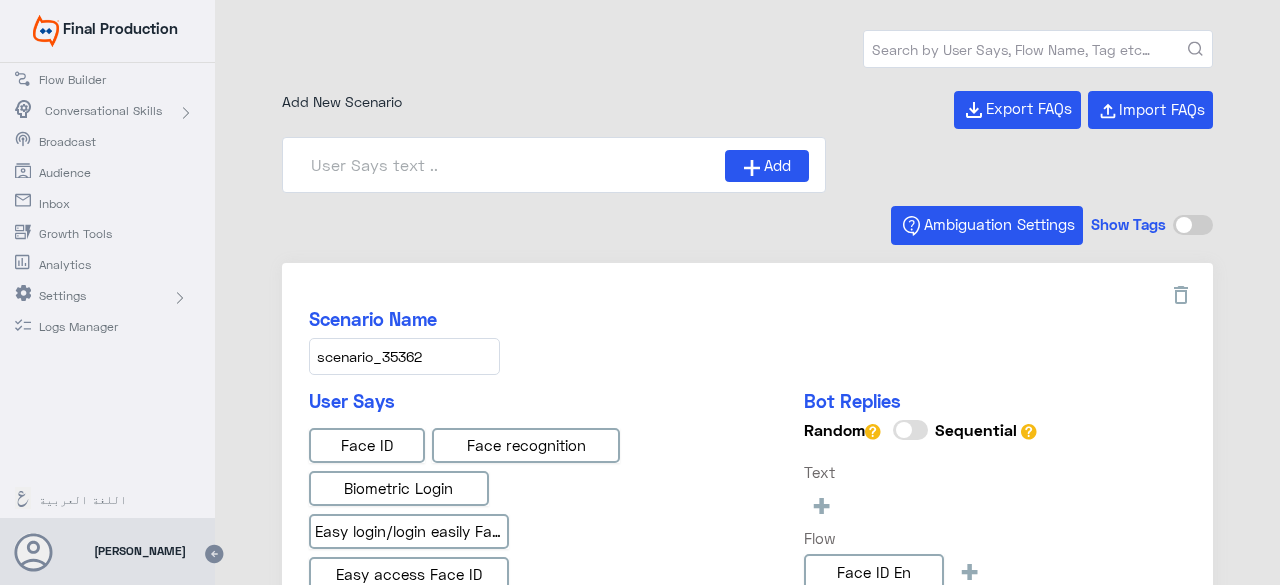 type on "Instapay AR" 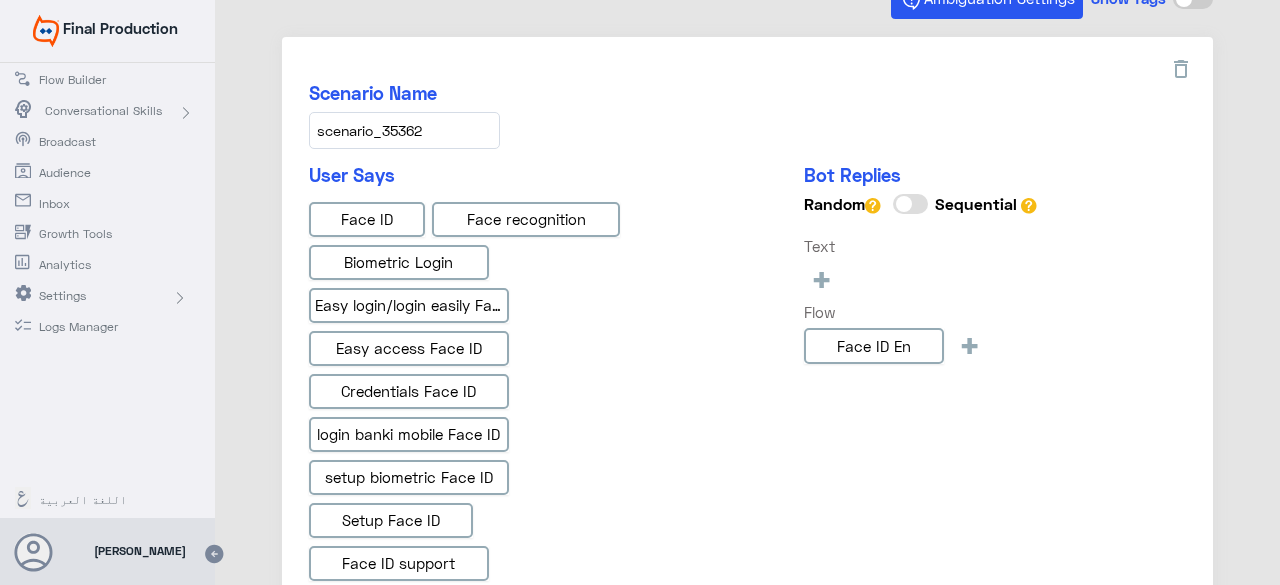 scroll, scrollTop: 200, scrollLeft: 0, axis: vertical 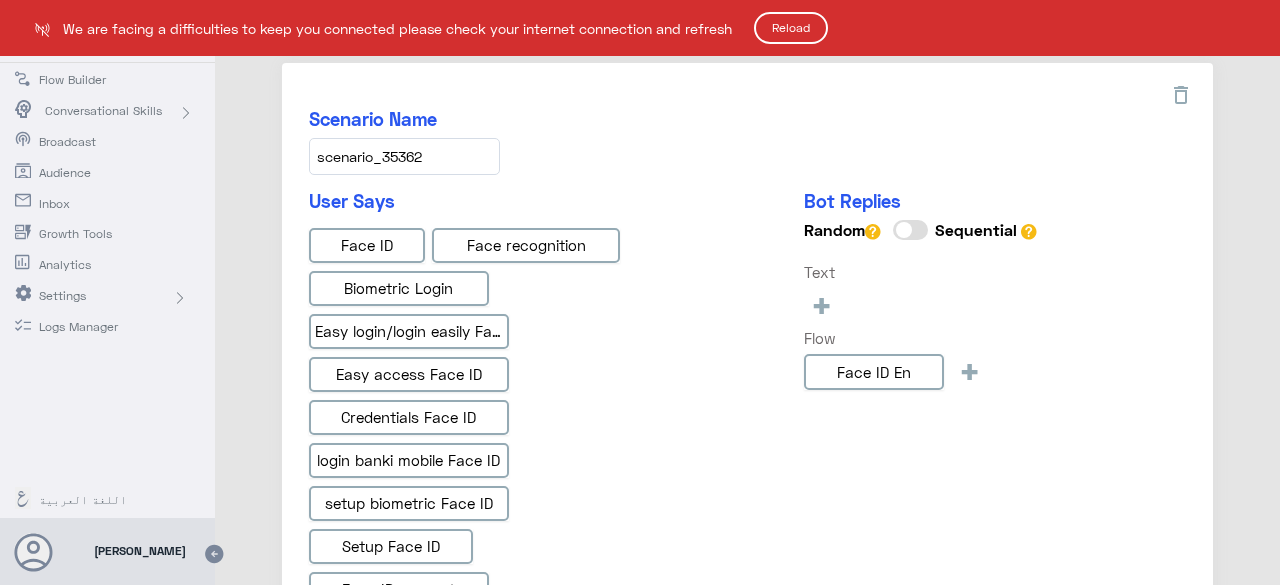 click on "Final Production  Flow Builder Conversational Skills Broadcast Audience Inbox Growth Tools Analytics Settings Logs Manager اللغة العربية Amir Gaafar Help Feedback  Your Account  Sign Out Amir Gaafar We are facing a difficulties to keep you connected please check your internet connection and refresh Reload 844  Scenarios  Add New Scenario Export FAQs Import FAQs Add Ambiguation Settings Show Tags Scenario Name scenario_35362 User Says Face ID Face recognition Biometric Login Easy login/login easily Face ID Easy access Face ID Credentials Face ID login banki mobile Face ID setup biometric Face ID Setup Face ID Face ID support Biometric face ID support Reach face id feature inside banki mobile / app Access your bank accounts & cards easily fast access to banki mobile Face ID Safe login Face ID +  Scenario will be   Deleted   in case you left    User Says   empty  Bot Replies Random     Sequential Text + Flow Face ID En + Tags Disambiguation  Scenario Name scenario_35361 User Says +    + +" at bounding box center (640, 292) 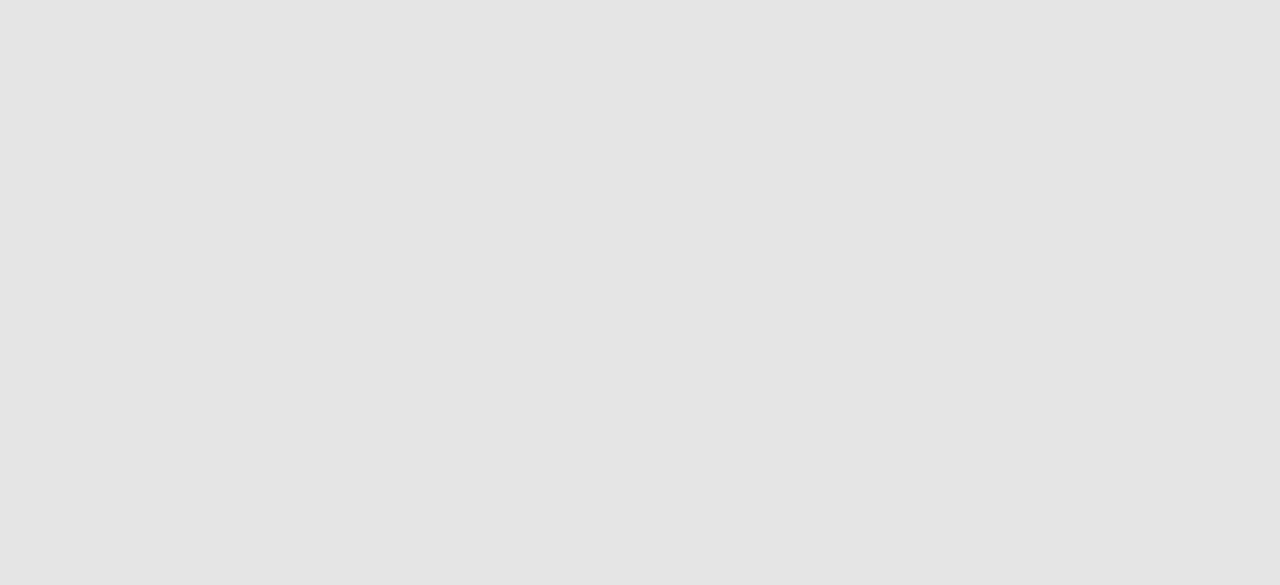scroll, scrollTop: 0, scrollLeft: 0, axis: both 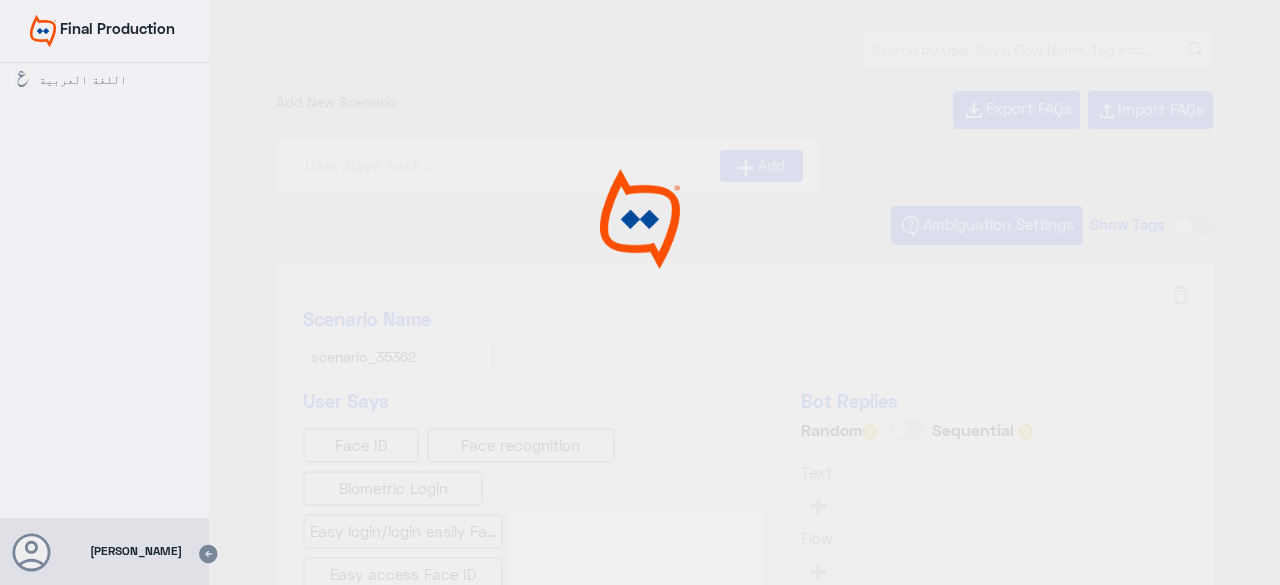type on "Instapay EN" 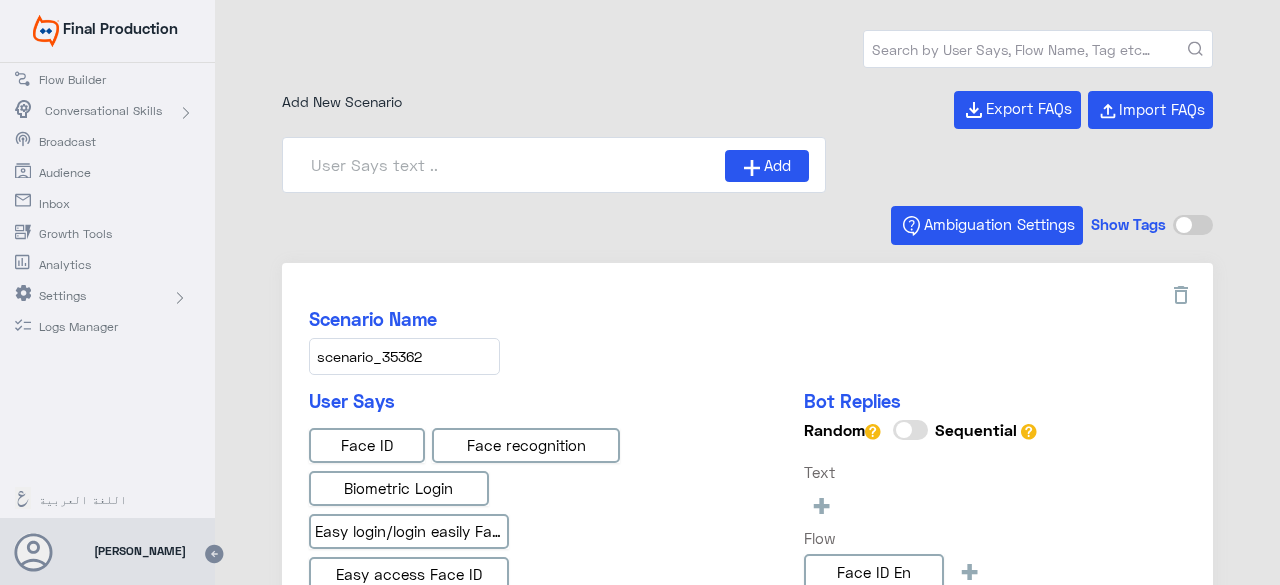 click at bounding box center (1038, 49) 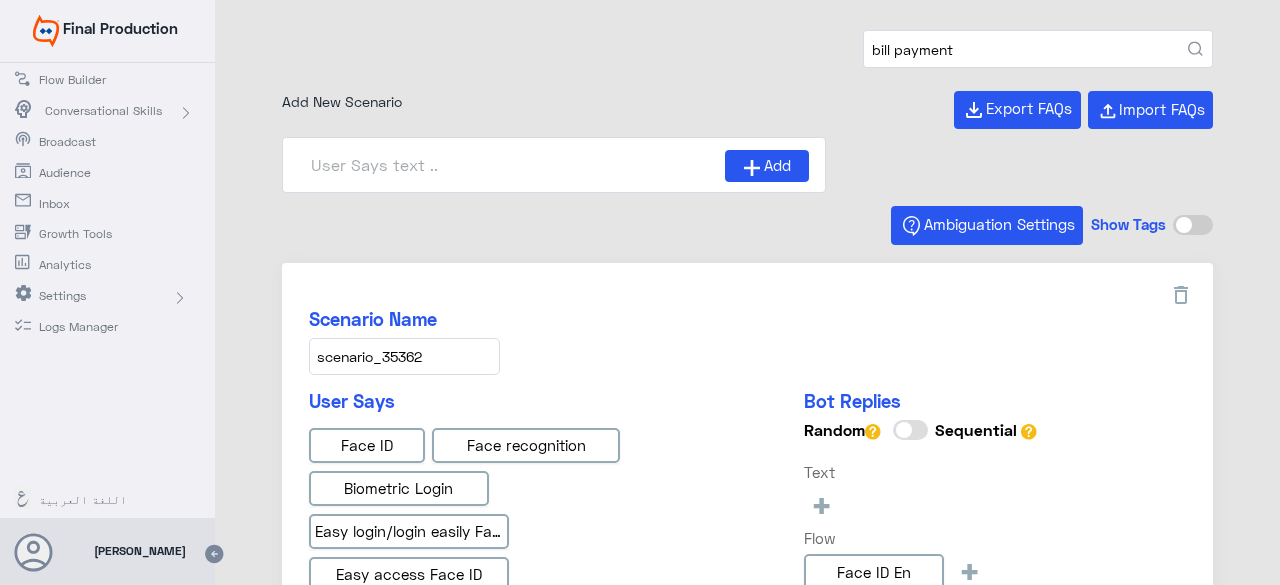 type on "bill payment" 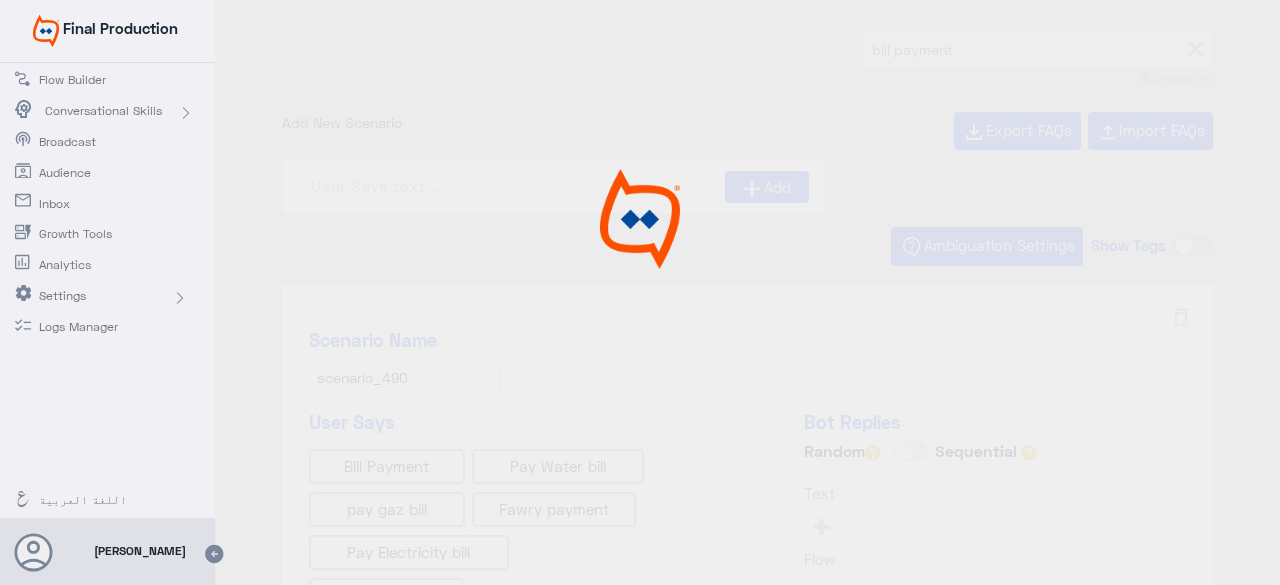 type on "What type of bill Payment can I  make on banki Onl" 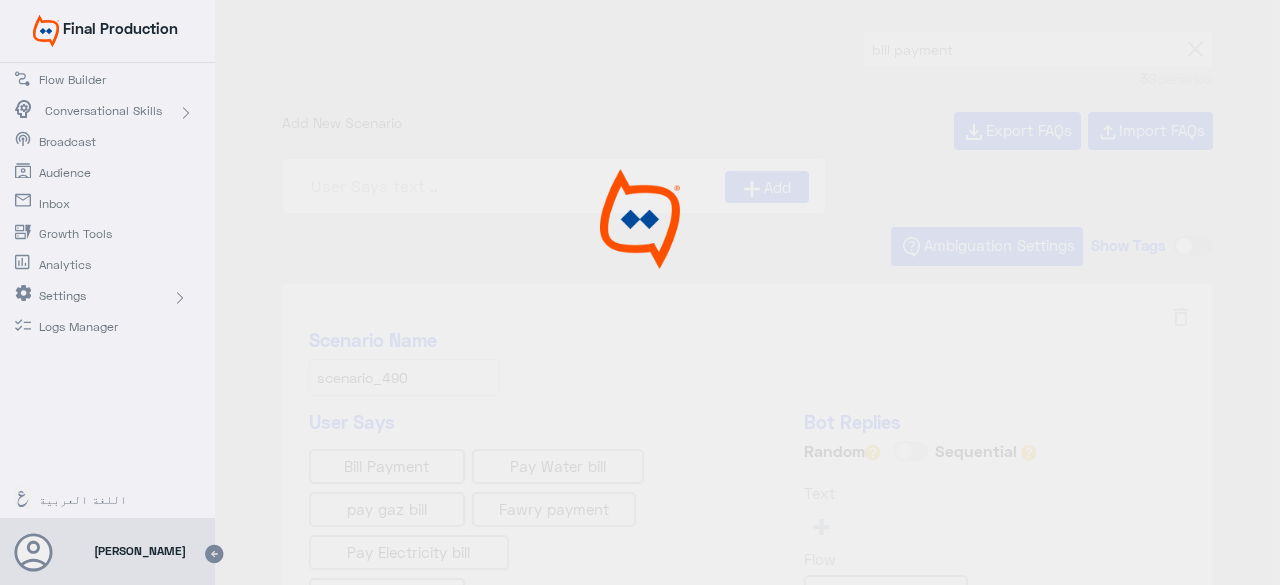 type on "What do I need to make a transfer or a bill paymen" 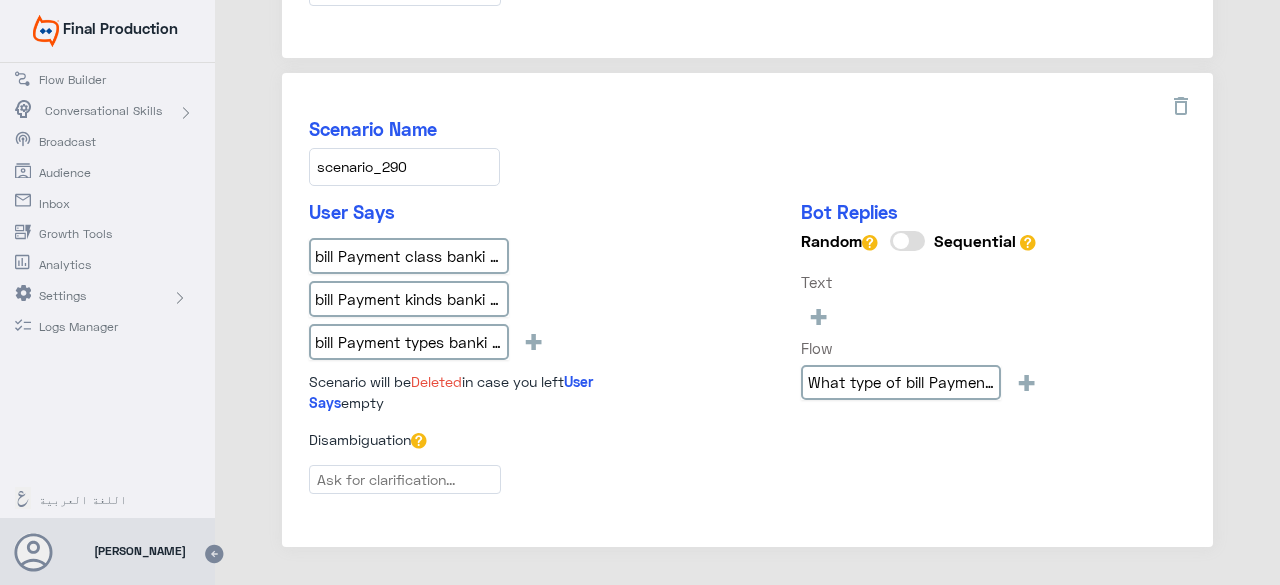 scroll, scrollTop: 1300, scrollLeft: 0, axis: vertical 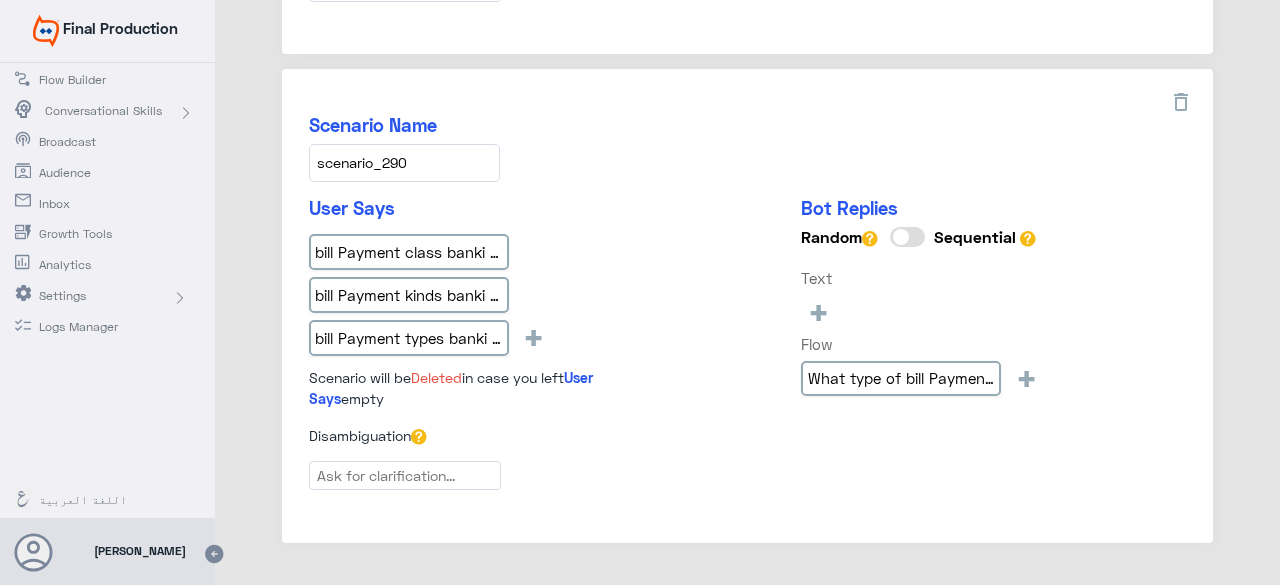 drag, startPoint x: 968, startPoint y: 359, endPoint x: 1115, endPoint y: 405, distance: 154.02922 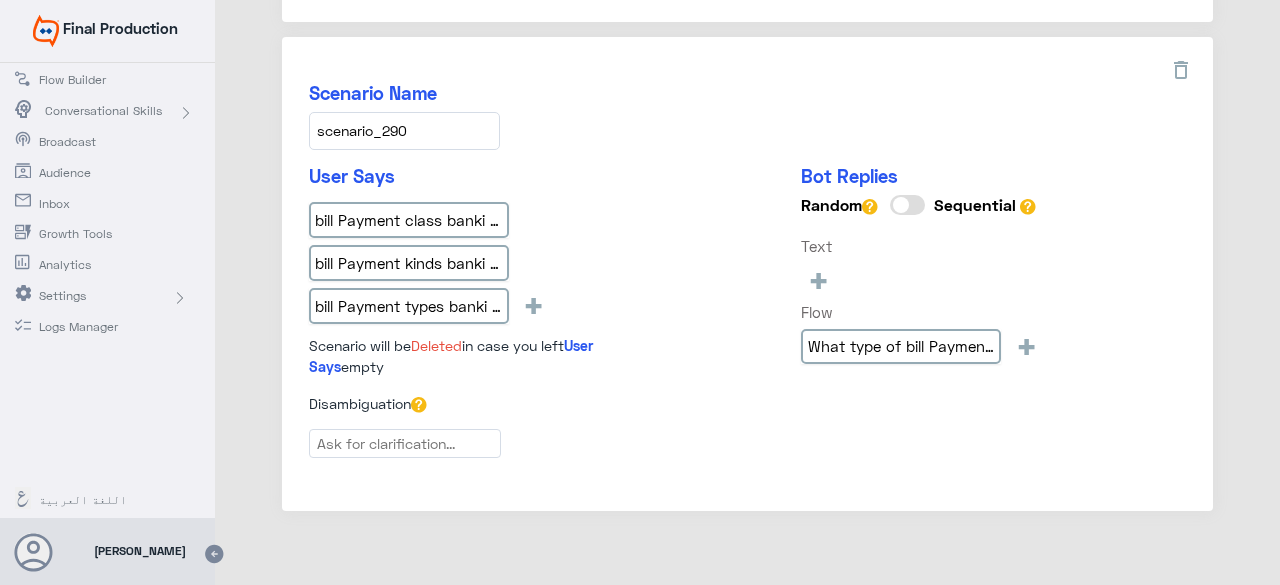 scroll, scrollTop: 1349, scrollLeft: 0, axis: vertical 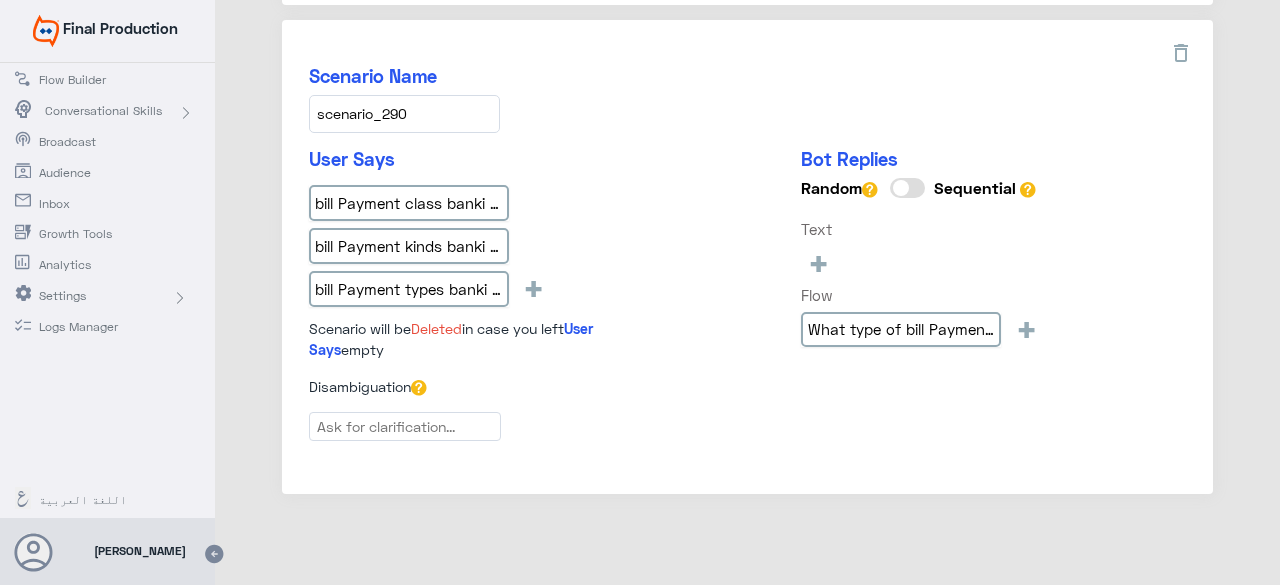 drag, startPoint x: 1094, startPoint y: 334, endPoint x: 466, endPoint y: 632, distance: 695.11725 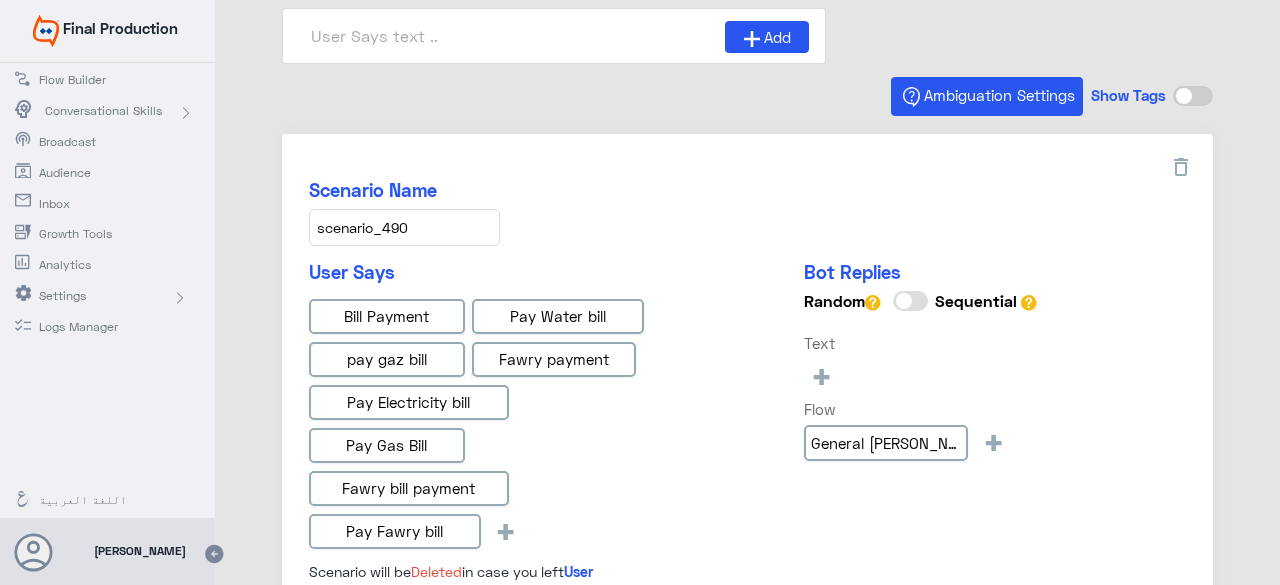 scroll, scrollTop: 0, scrollLeft: 0, axis: both 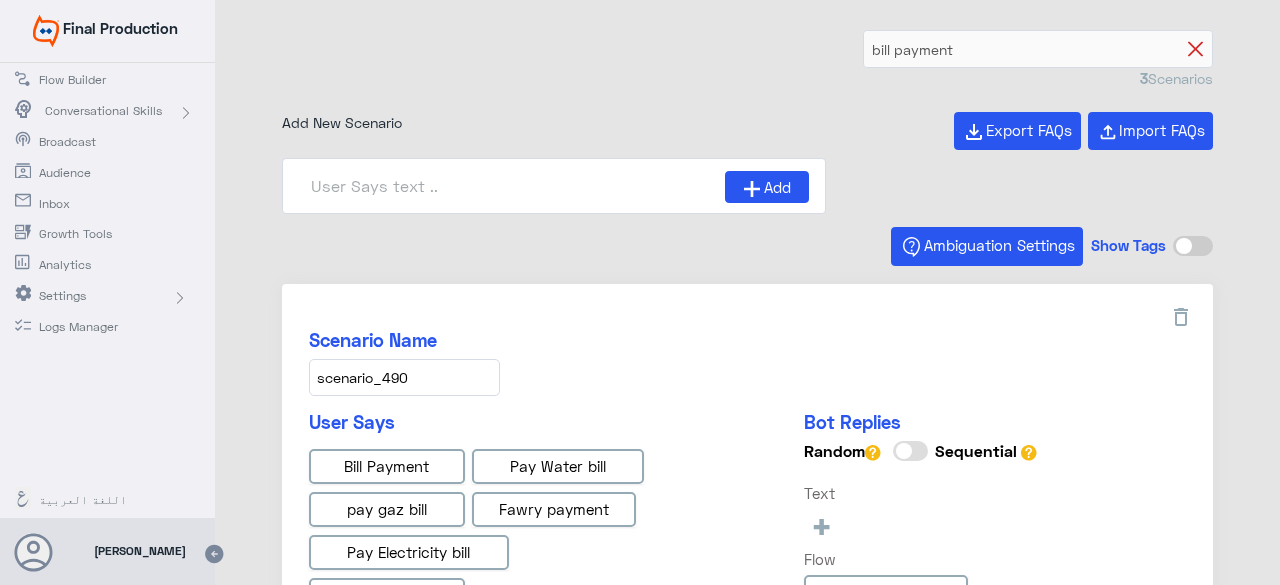click 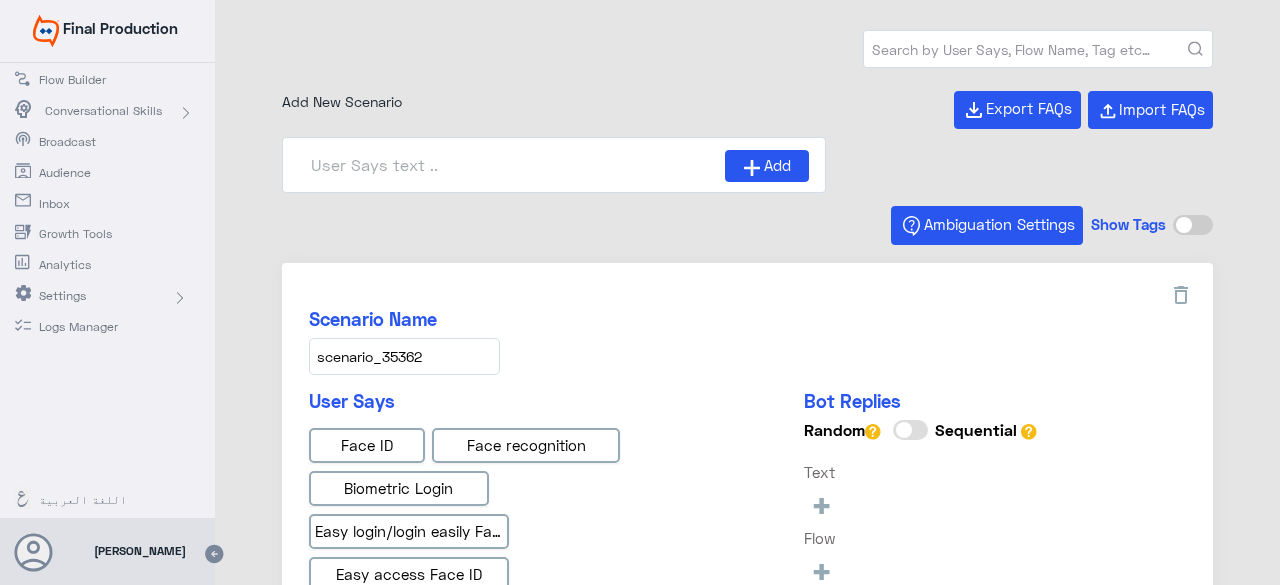 click at bounding box center [1038, 49] 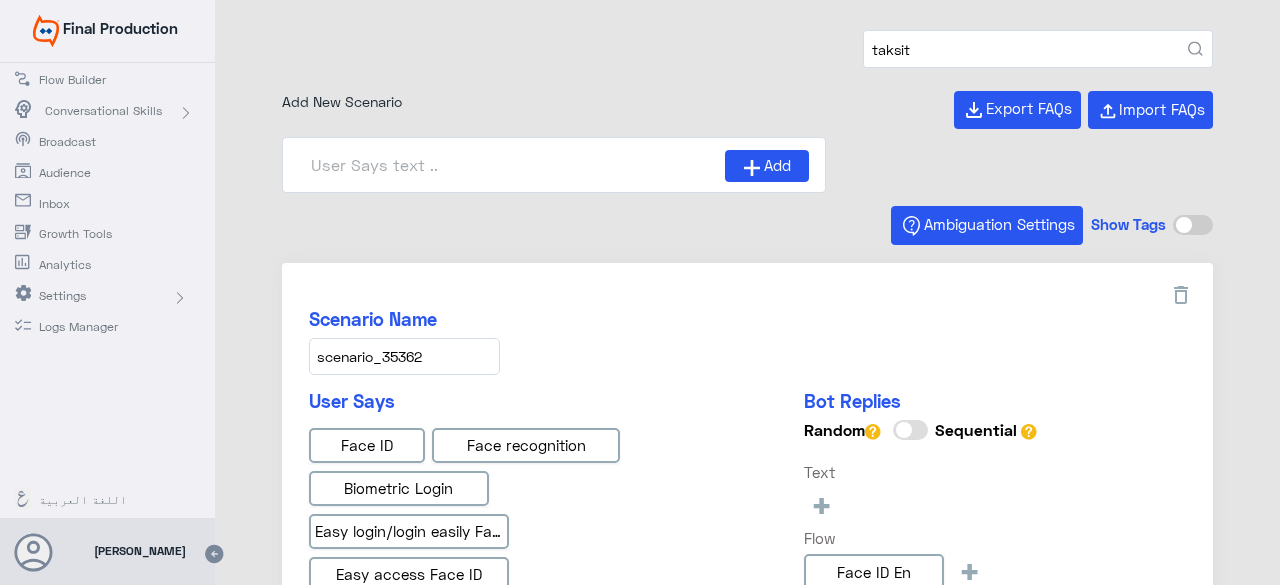 type on "taksit" 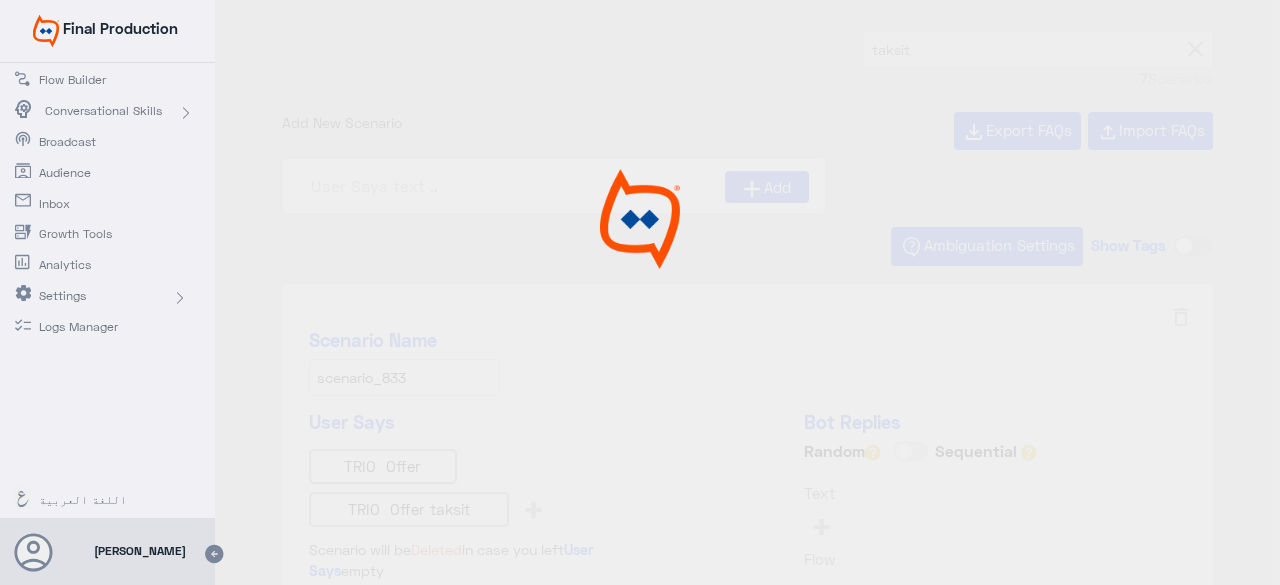 type on "Trio offer En" 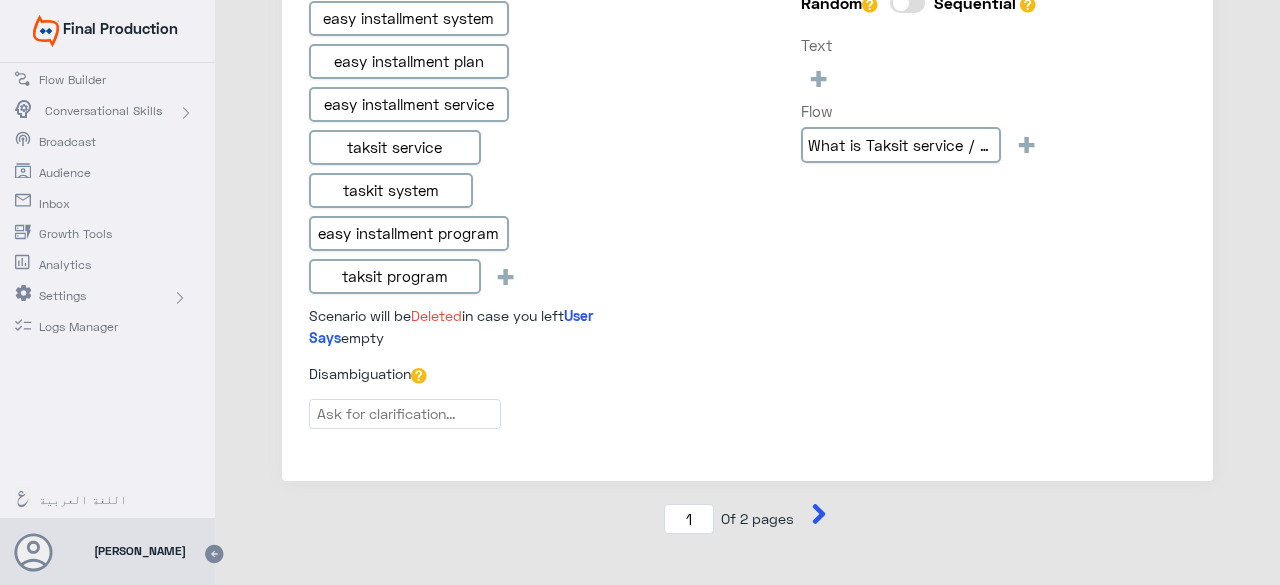 scroll, scrollTop: 2361, scrollLeft: 0, axis: vertical 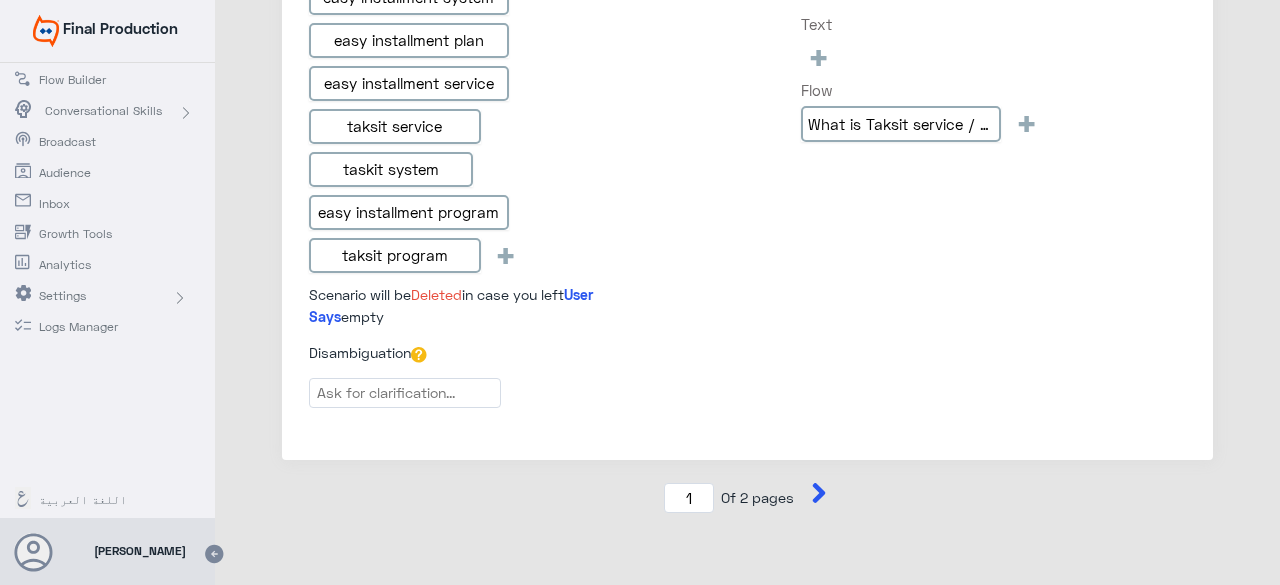 click 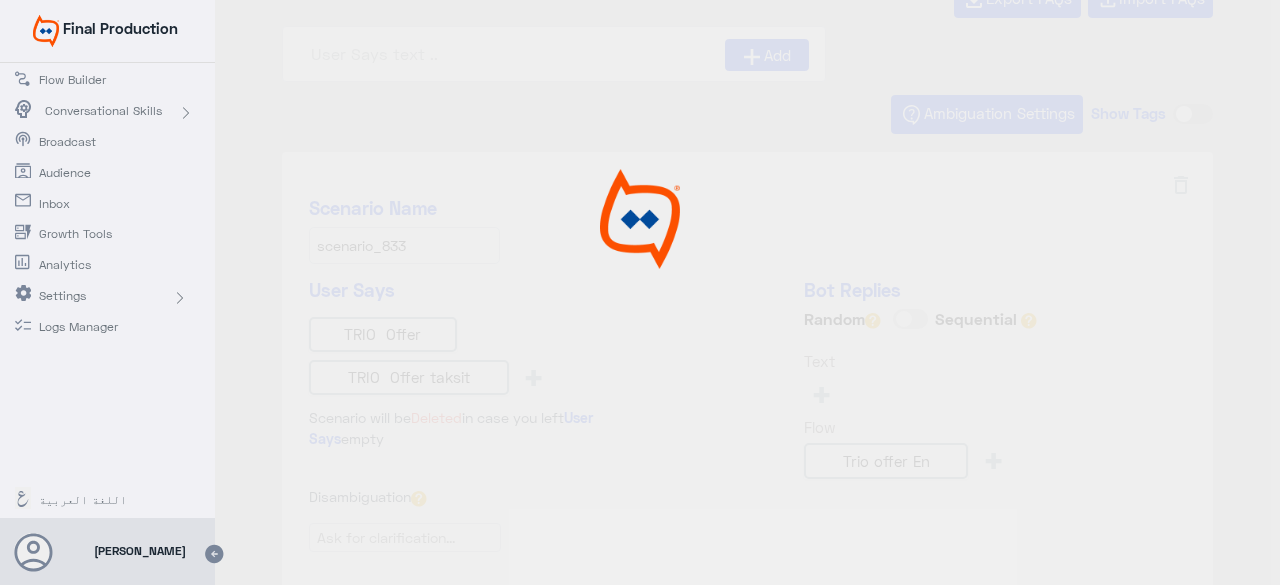 scroll, scrollTop: 0, scrollLeft: 0, axis: both 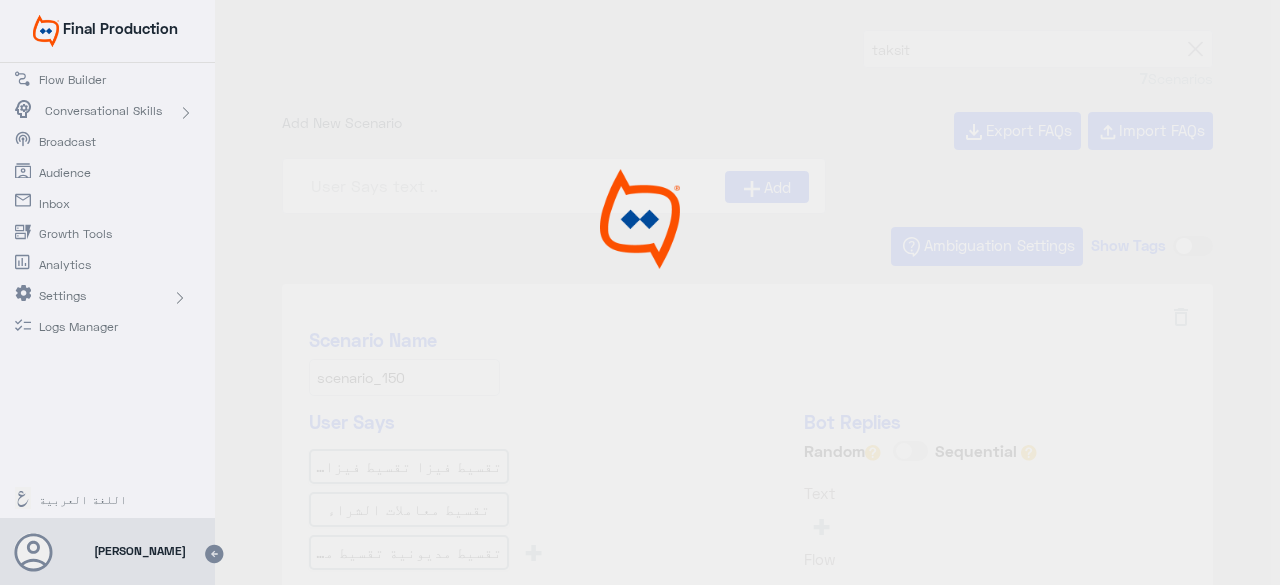 type on "General Taksit" 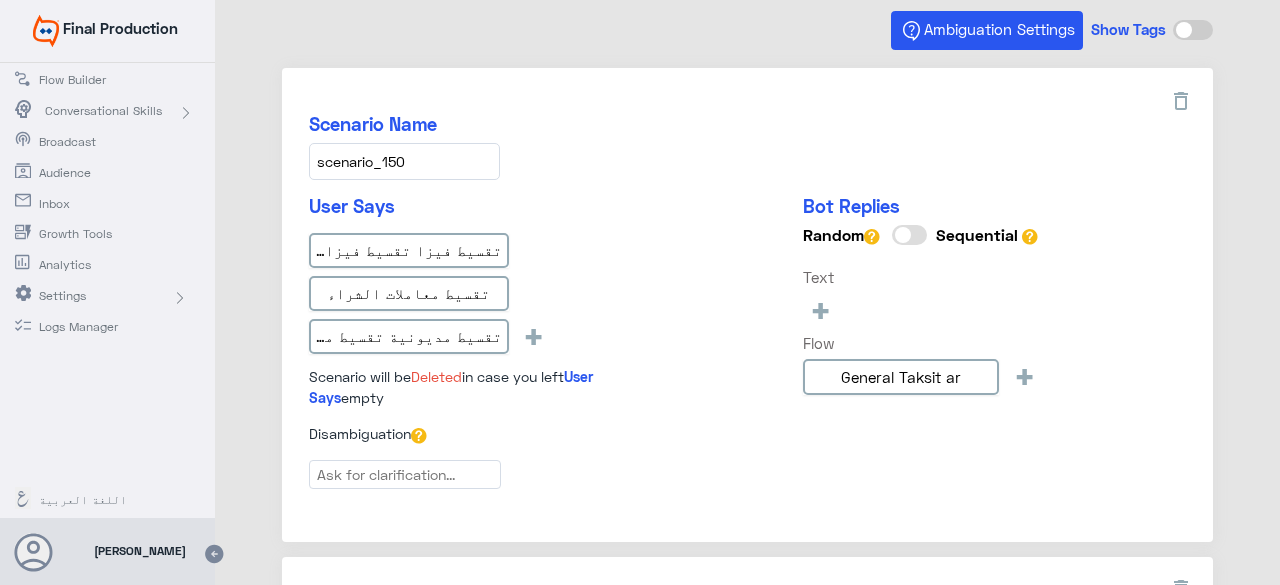scroll, scrollTop: 0, scrollLeft: 0, axis: both 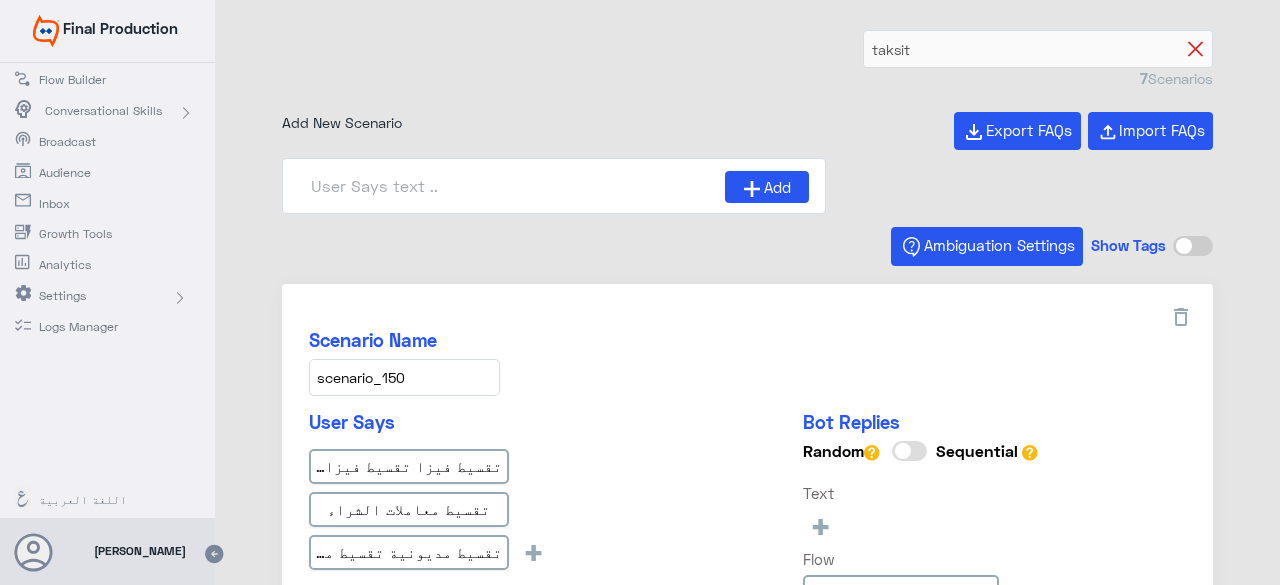 click 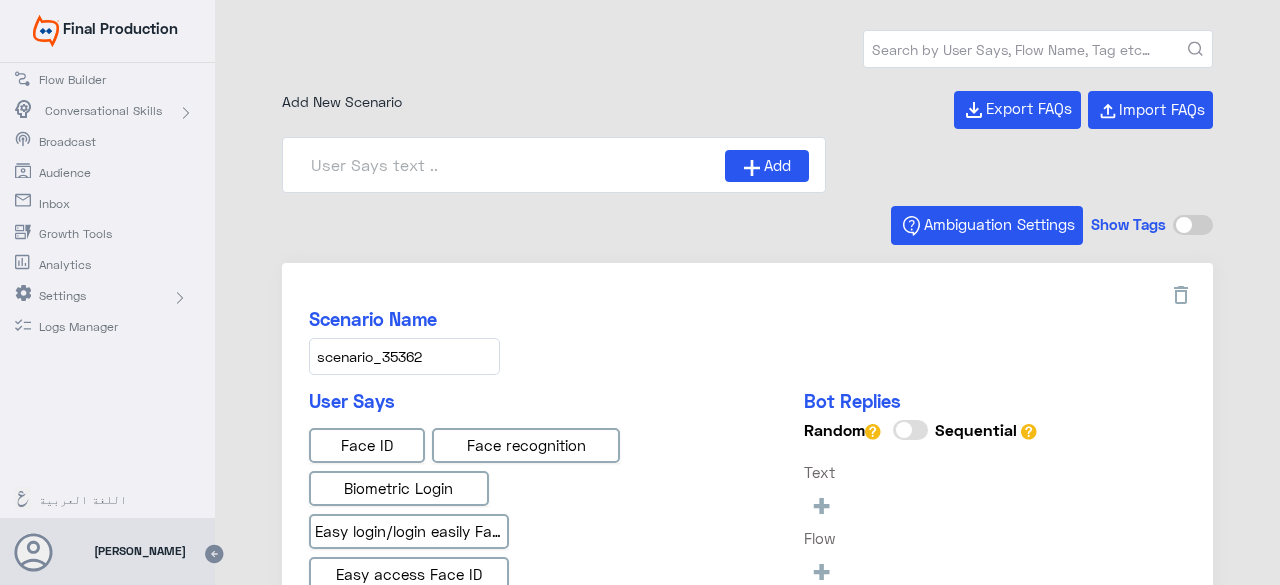 type on "Instapay EN" 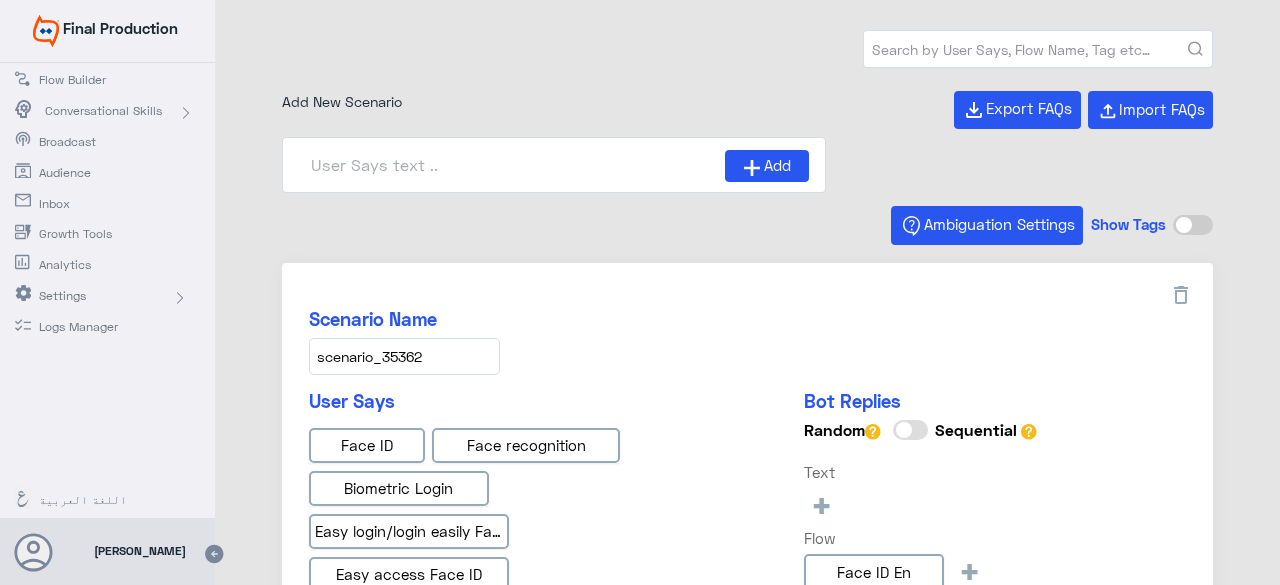 click at bounding box center (1038, 49) 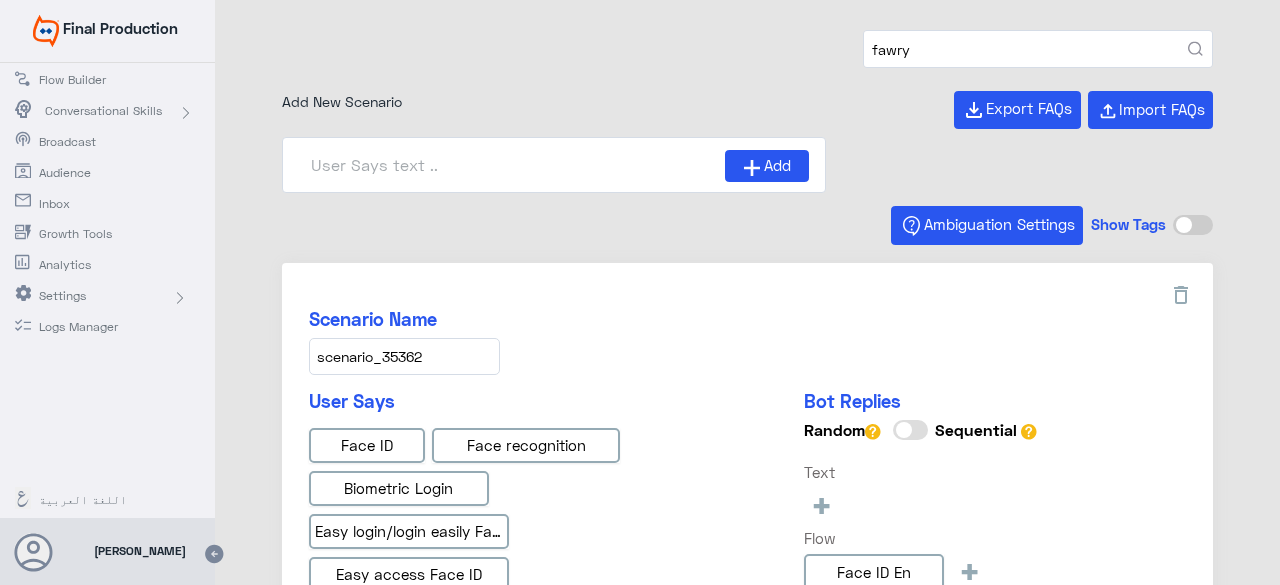type on "fawry" 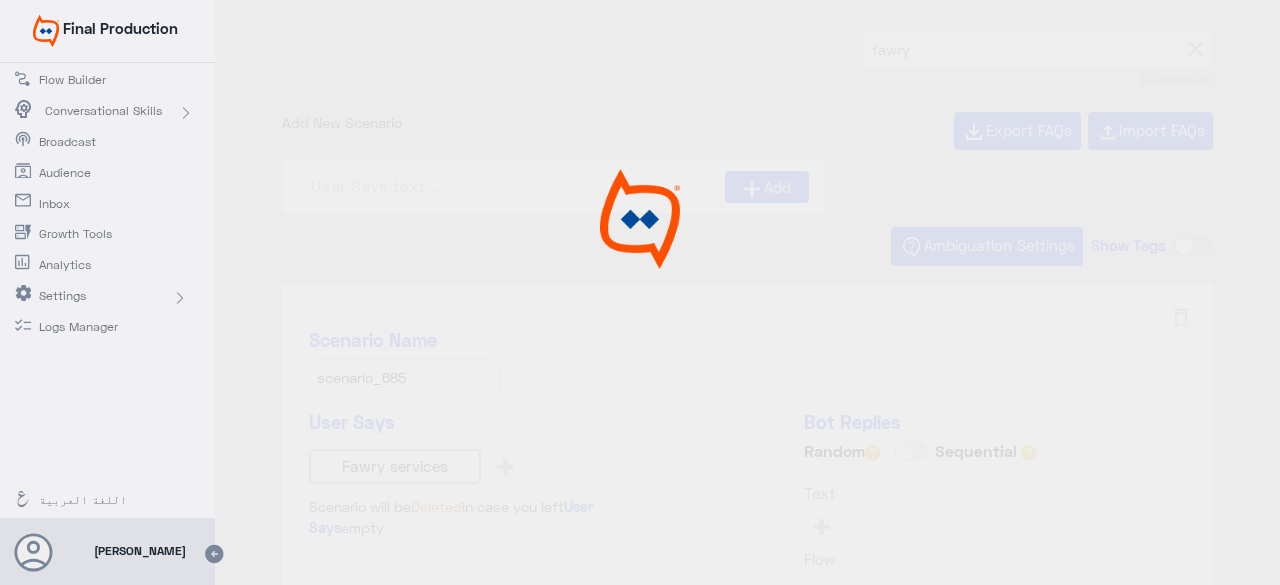type on "General fawry" 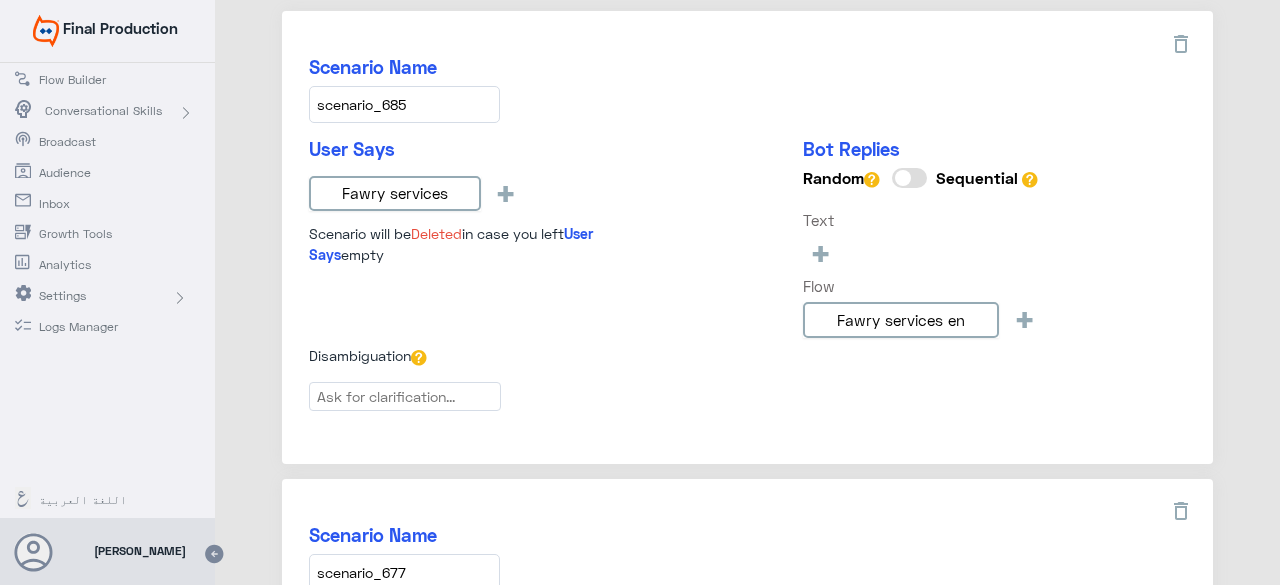 scroll, scrollTop: 0, scrollLeft: 0, axis: both 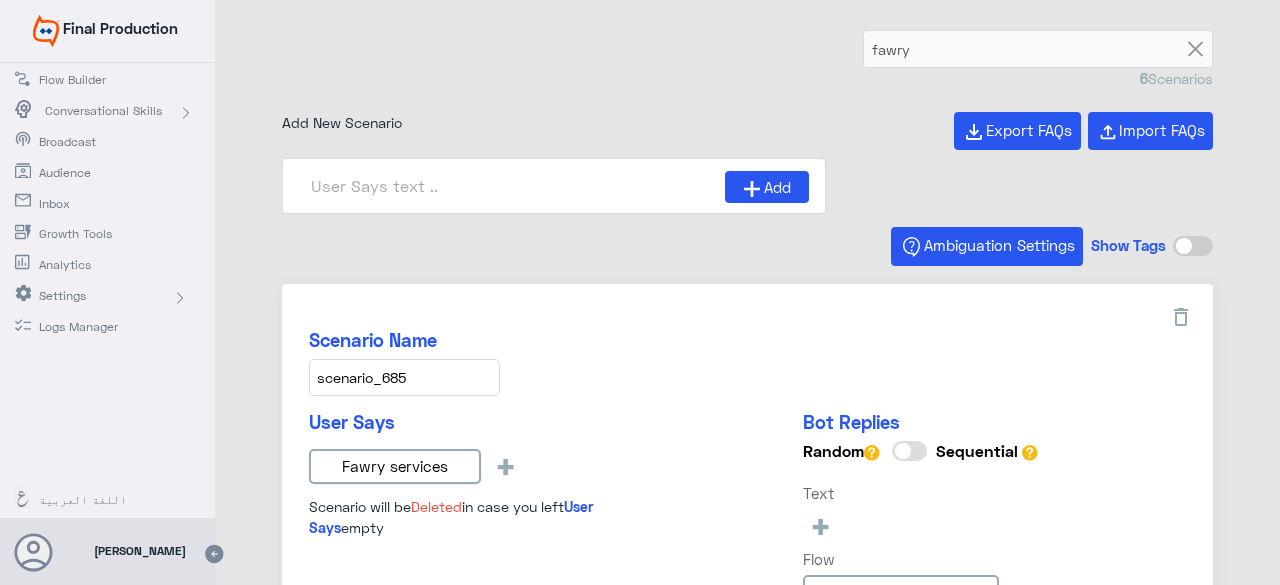 click on "Flow Builder" 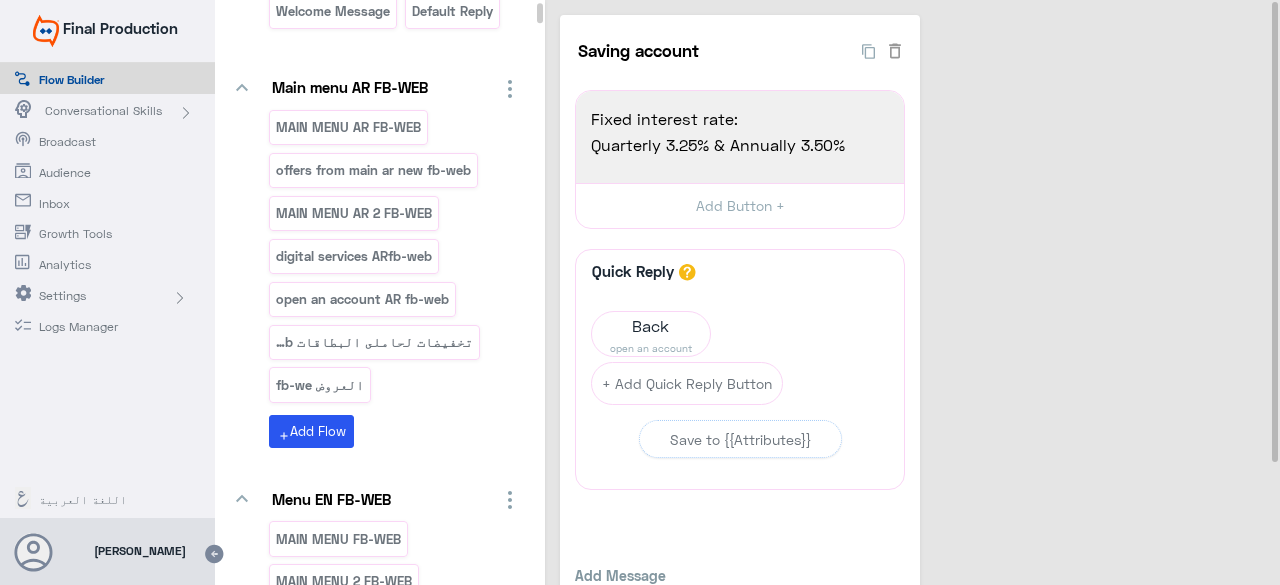 scroll, scrollTop: 0, scrollLeft: 0, axis: both 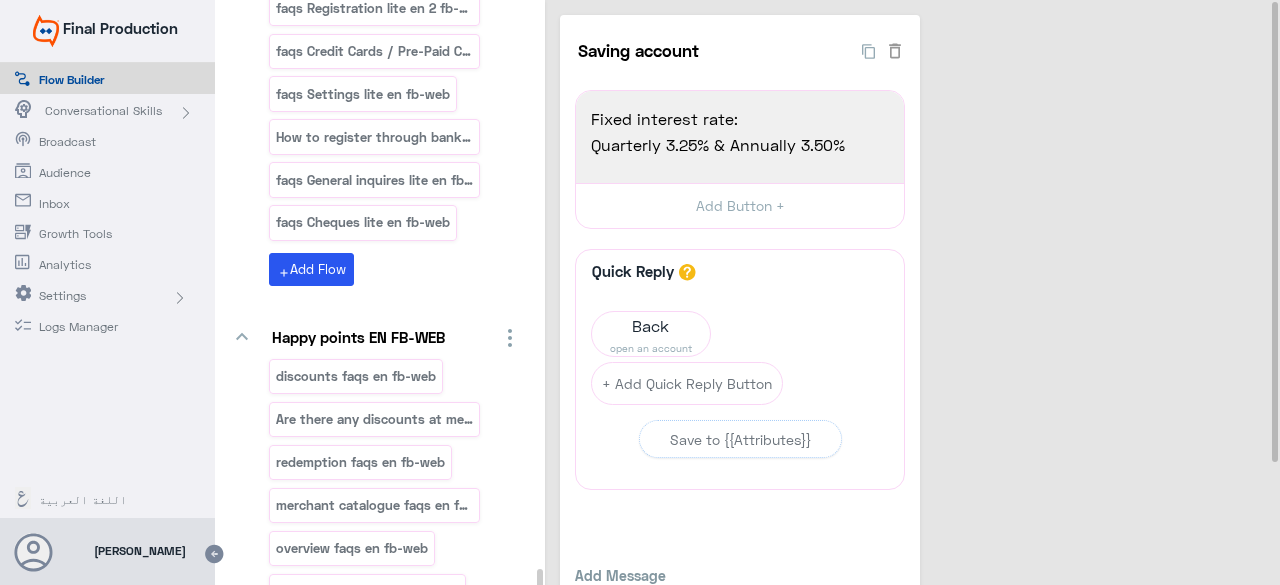 drag, startPoint x: 539, startPoint y: 12, endPoint x: 491, endPoint y: 632, distance: 621.8553 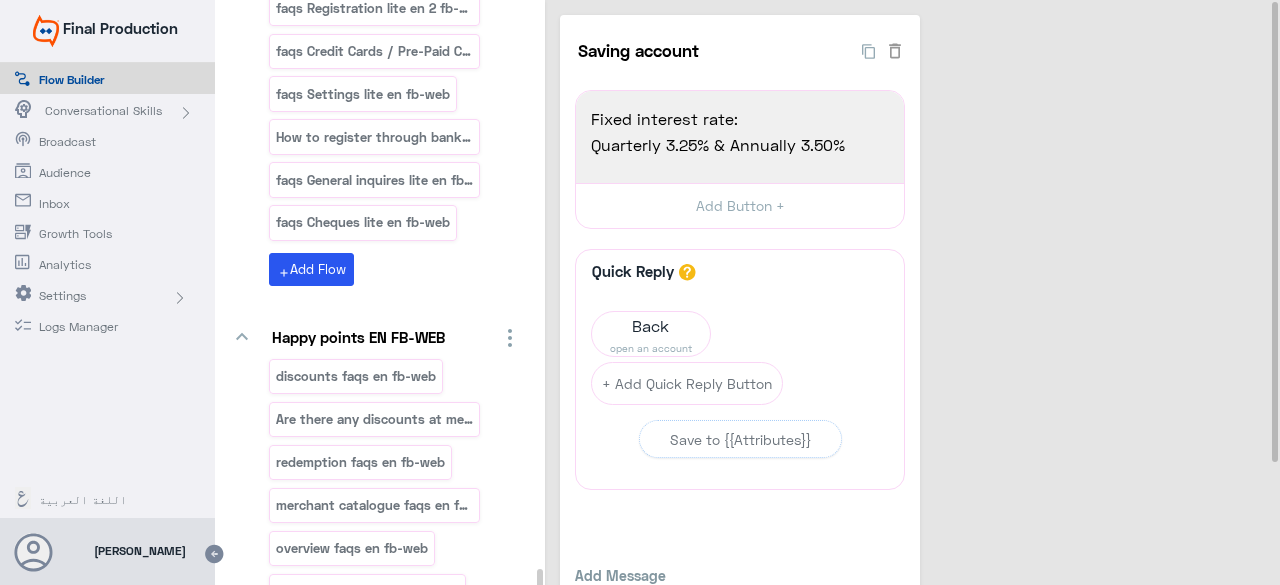 click on "Final Production  Flow Builder Conversational Skills Broadcast Audience Inbox Growth Tools Analytics Settings Logs Manager اللغة العربية Amir Gaafar Help Feedback  Your Account  Sign Out Amir Gaafar  You Can Create And Navigate Between Folders and Flows From Here   keyboard_arrow_down
Basic Folder  Welcome Message   Default reply   keyboard_arrow_down
Main menu AR FB-WEB MAIN MENU AR FB-WEB offers from main ar new fb-web MAIN MENU AR 2 FB-WEB digital services ARfb-web open an  account AR fb-web تخفيضات لحاملى البطاقات fb-web العروض fb-we add  Add Flow   keyboard_arrow_down
Menu EN FB-WEB MAIN MENU FB-WEB MAIN MENU 2 FB-WEB open an account FB-WEB offers from main new fb-web Cards Discounts fb-web digital services english fb-web Our Offers fb-web add  Add Flow   keyboard_arrow_down
Taksit EN/AR How to install credit cards purchase traonline كيفية تقسيط معاملات الشراء لبطاقات الائتonline taksit phone ar taksit phone en add" at bounding box center (640, 292) 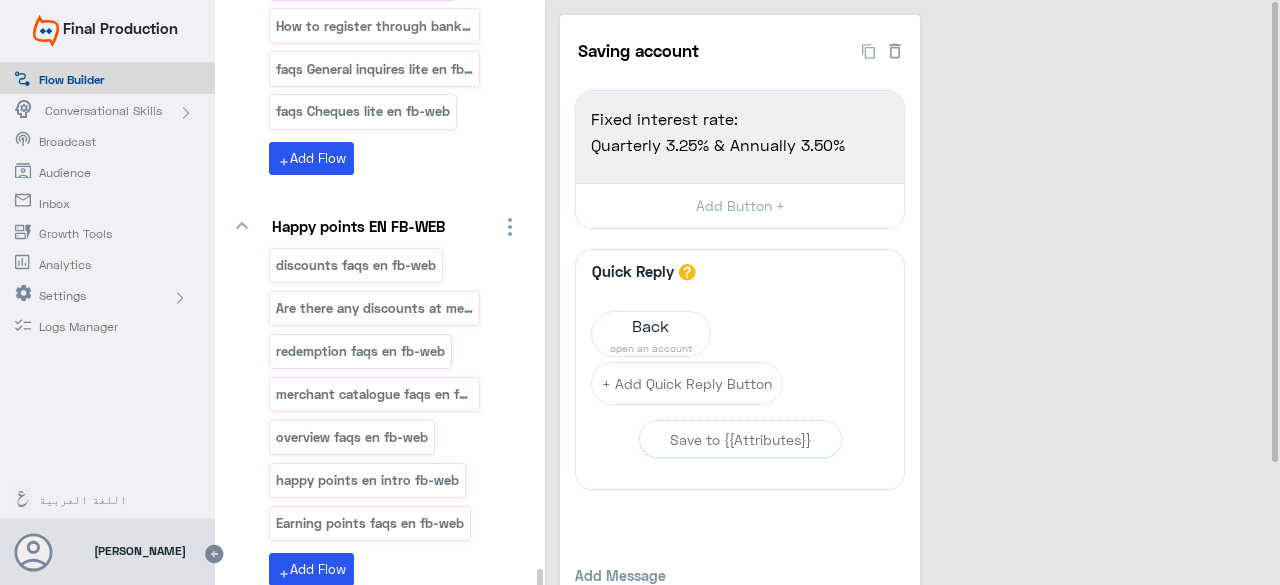 scroll, scrollTop: 92890, scrollLeft: 0, axis: vertical 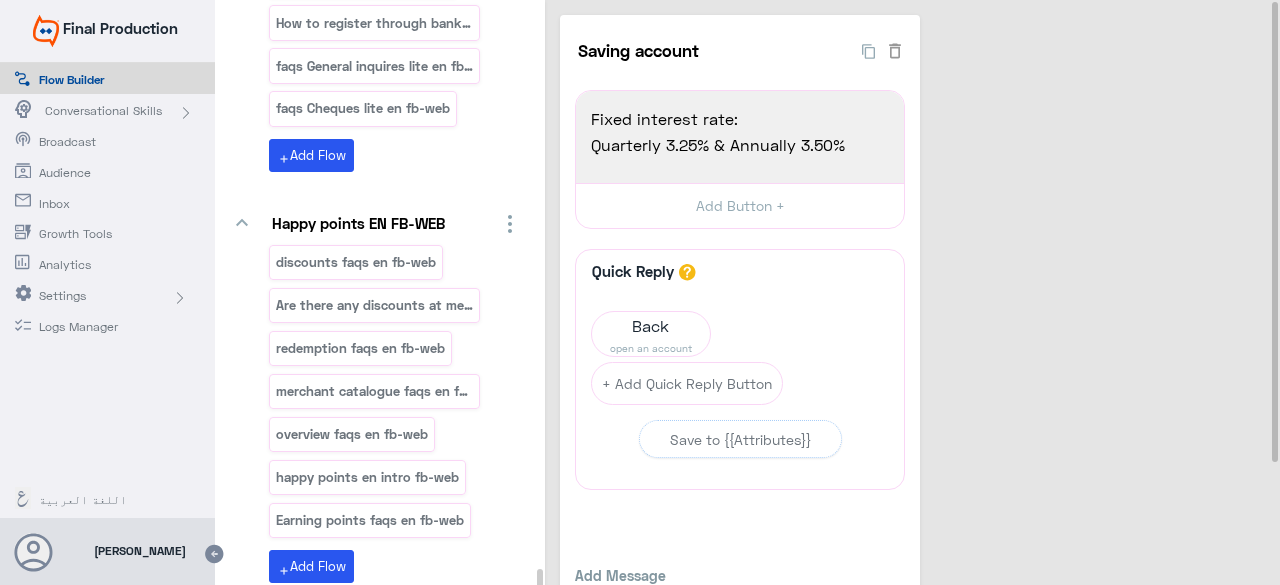 type on "Bill Payment test" 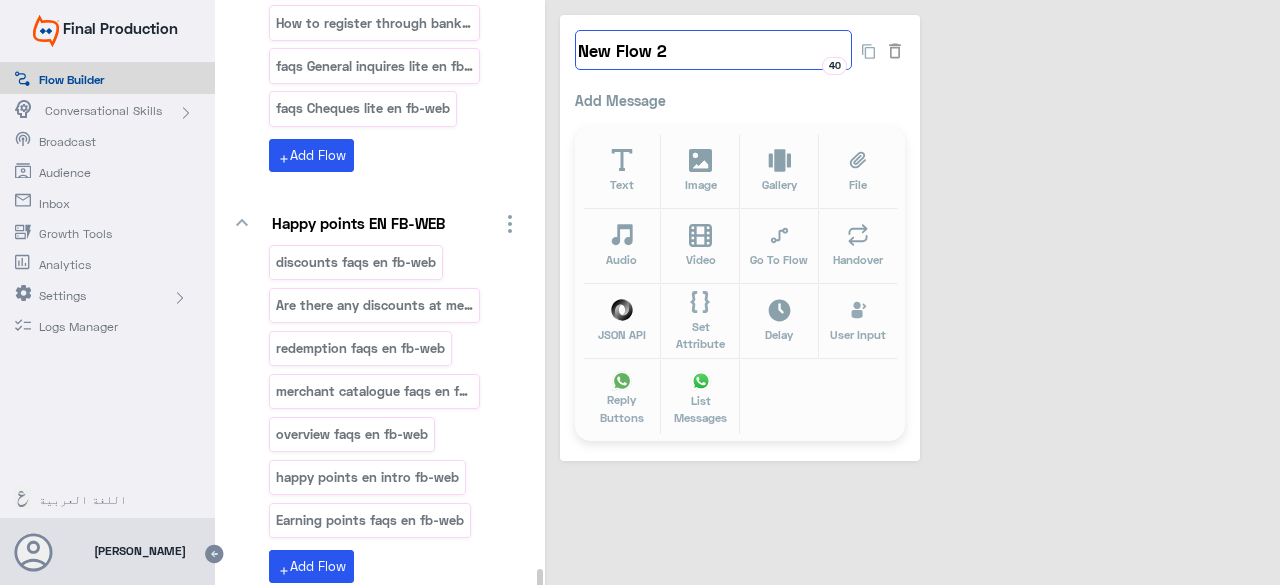 click on "New Flow 2" 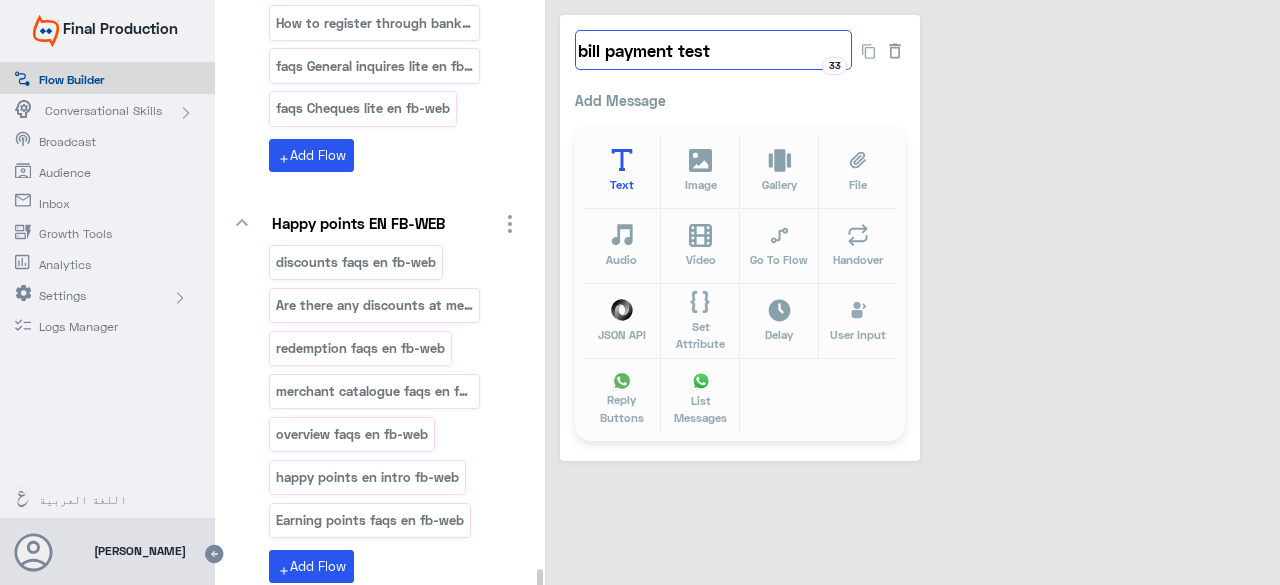 type on "bill payment test" 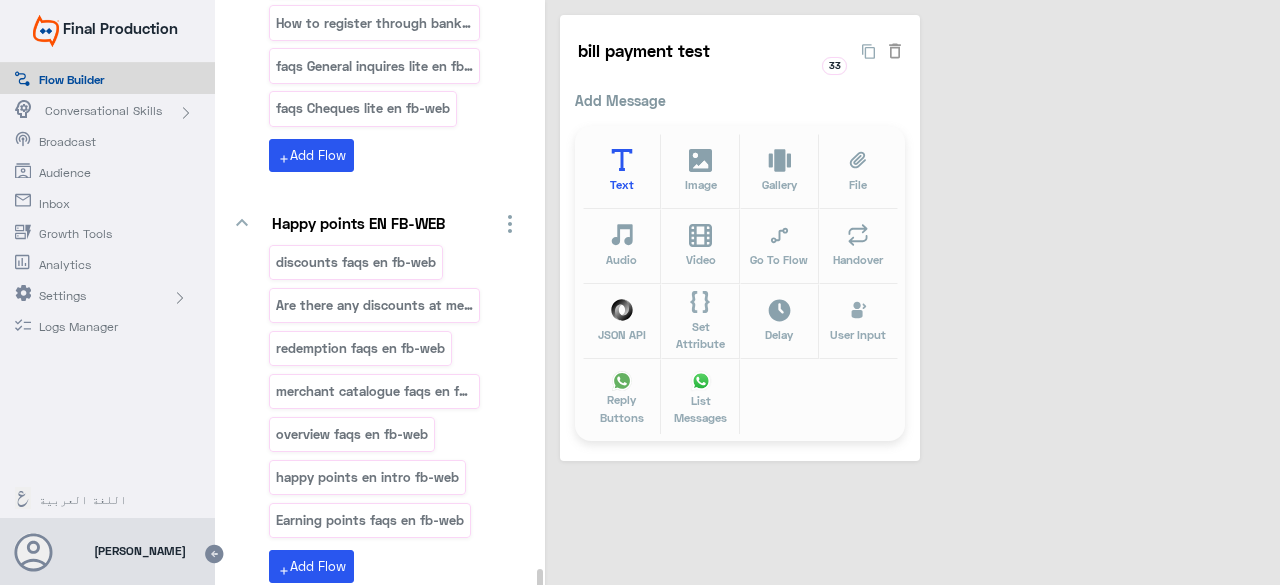 click on "Text" at bounding box center (622, 171) 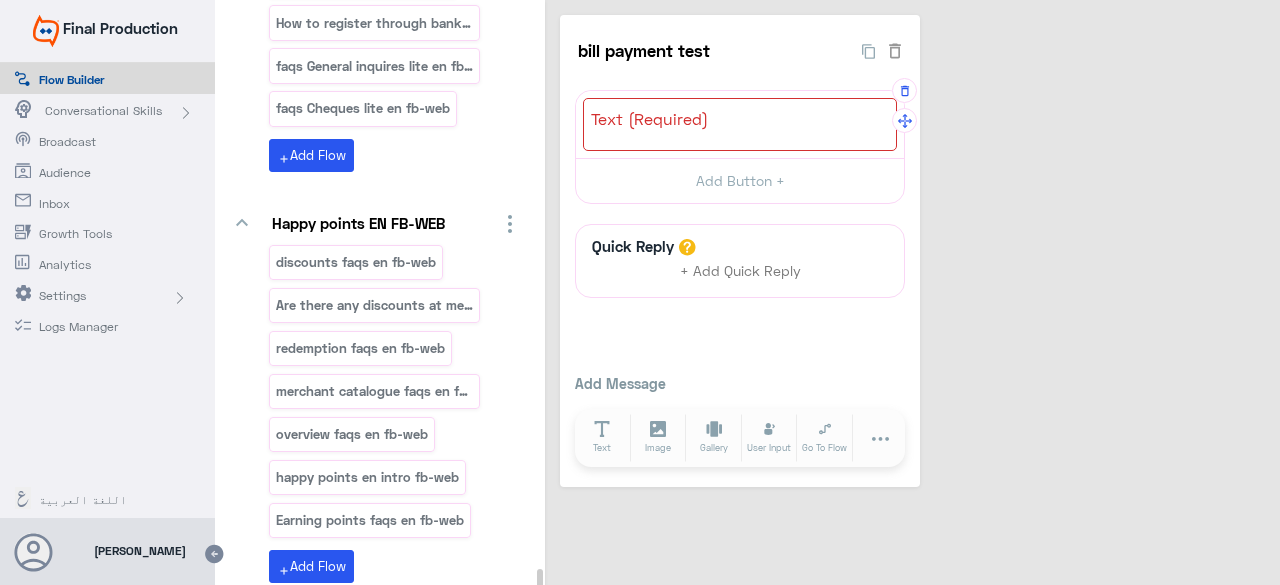 click at bounding box center (740, 124) 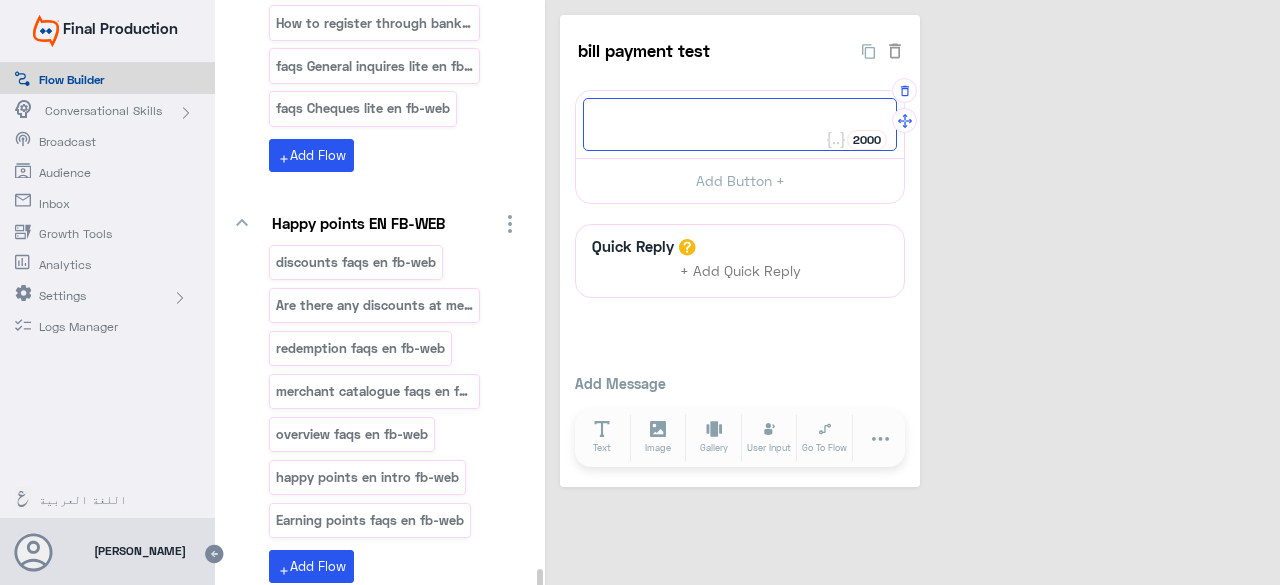 paste on "Bill Payment" 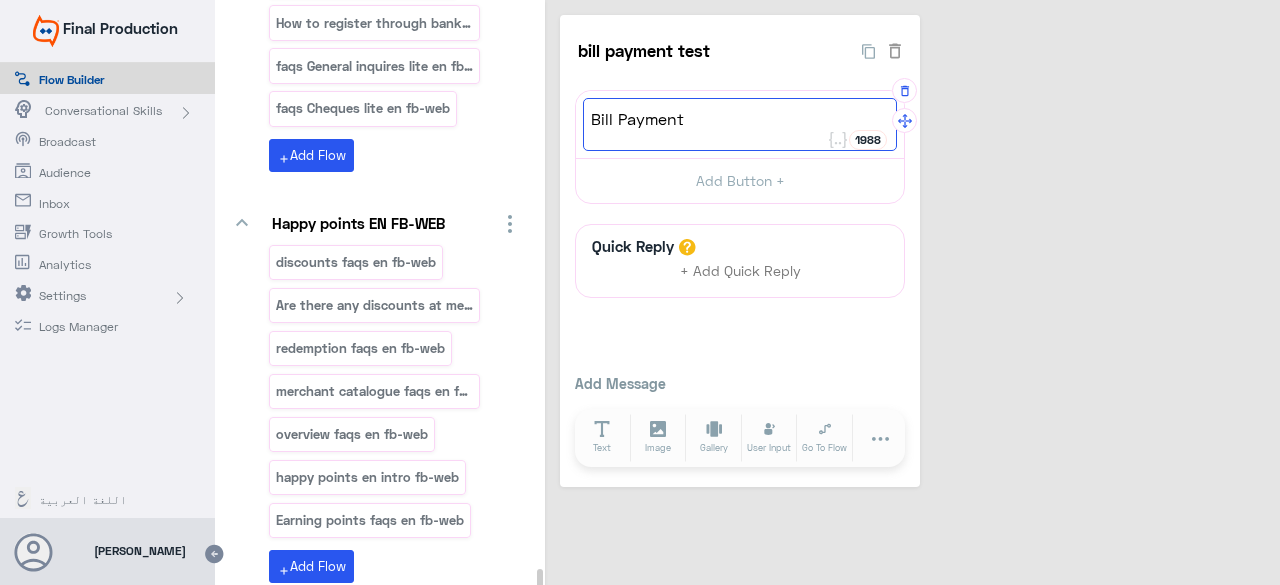 paste on "Through banki Mobile, you can pay all your monthly bills (electricity, water, gas, telecomm & internet ...) dues from your home 24/7 without any bank visits or calls, and save your different “Bills “as favorite to pay them easier & faster next time" 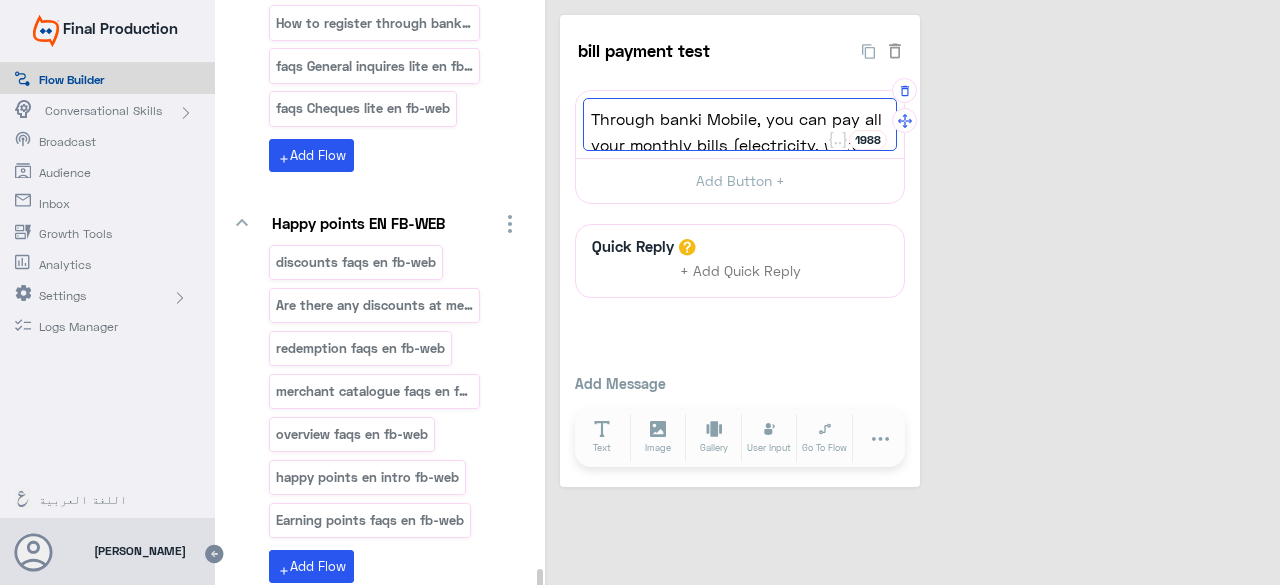 scroll, scrollTop: 131, scrollLeft: 0, axis: vertical 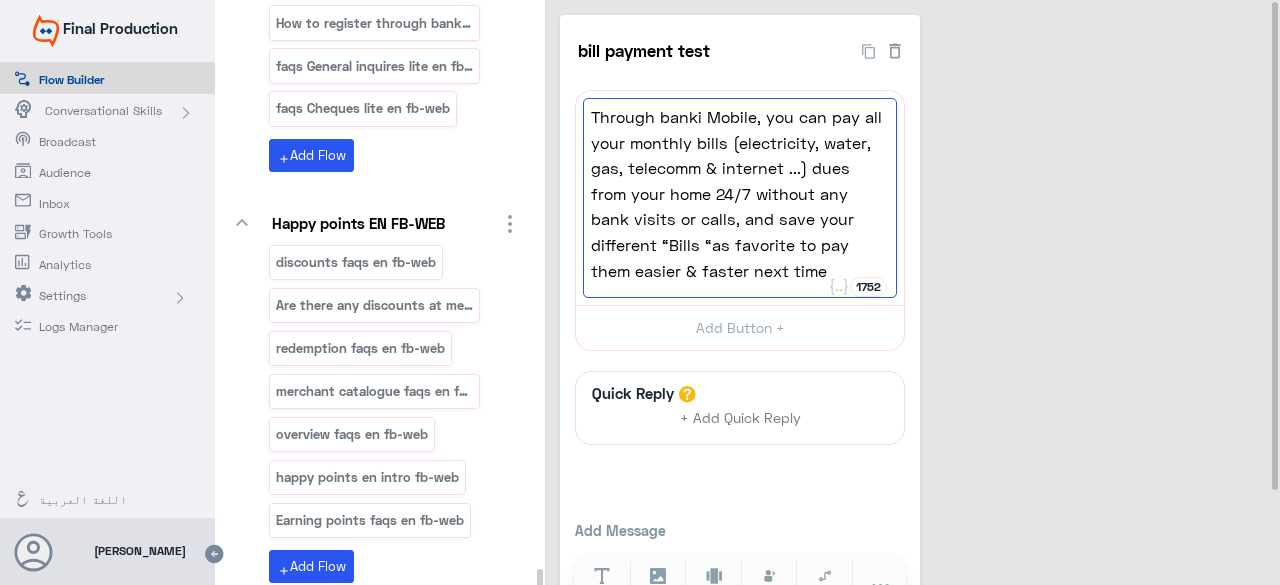 type on "Through banki Mobile, you can pay all your monthly bills (electricity, water, gas, telecomm & internet ...) dues from your home 24/7 without any bank visits or calls, and save your different “Bills “as favorite to pay them easier & faster next time" 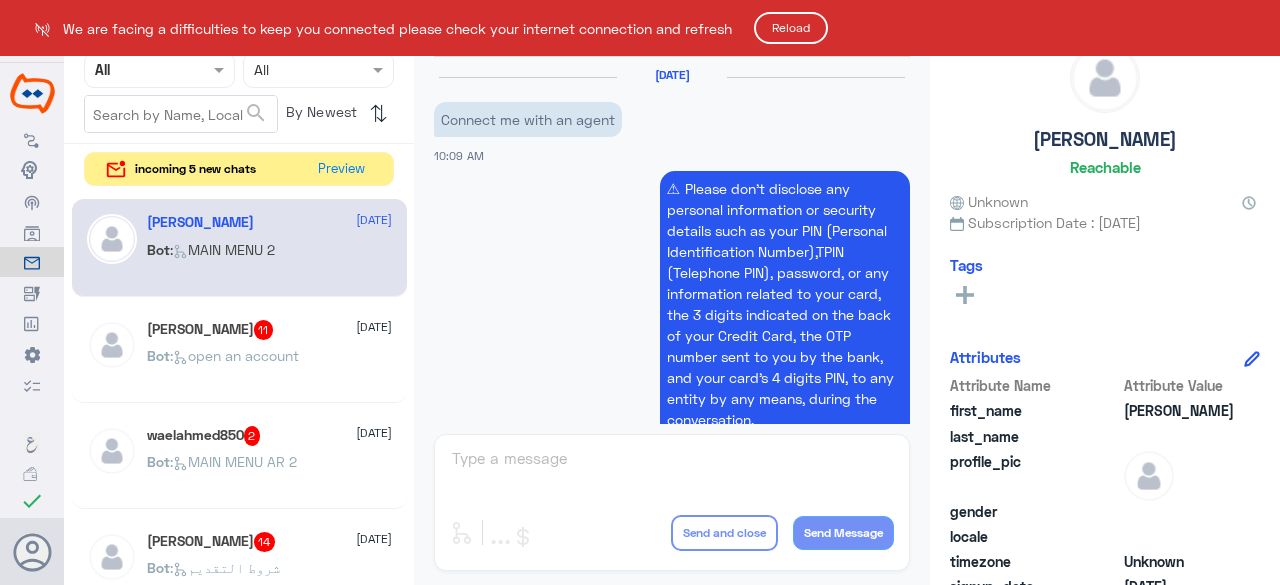 scroll, scrollTop: 0, scrollLeft: 0, axis: both 